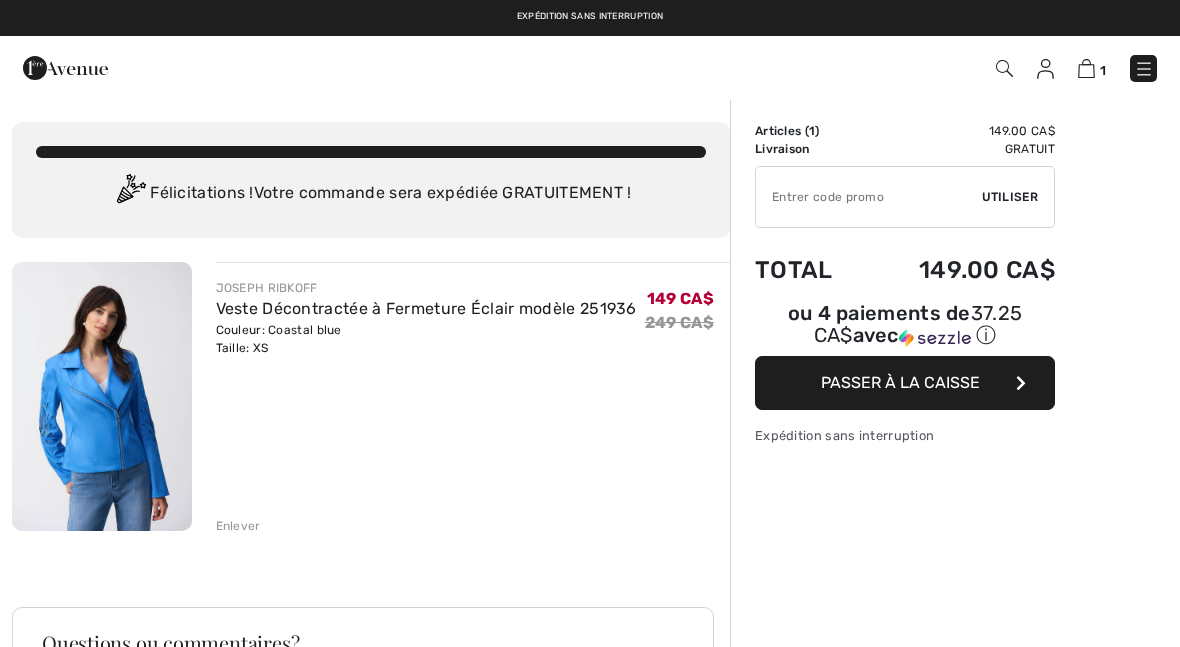 scroll, scrollTop: 0, scrollLeft: 0, axis: both 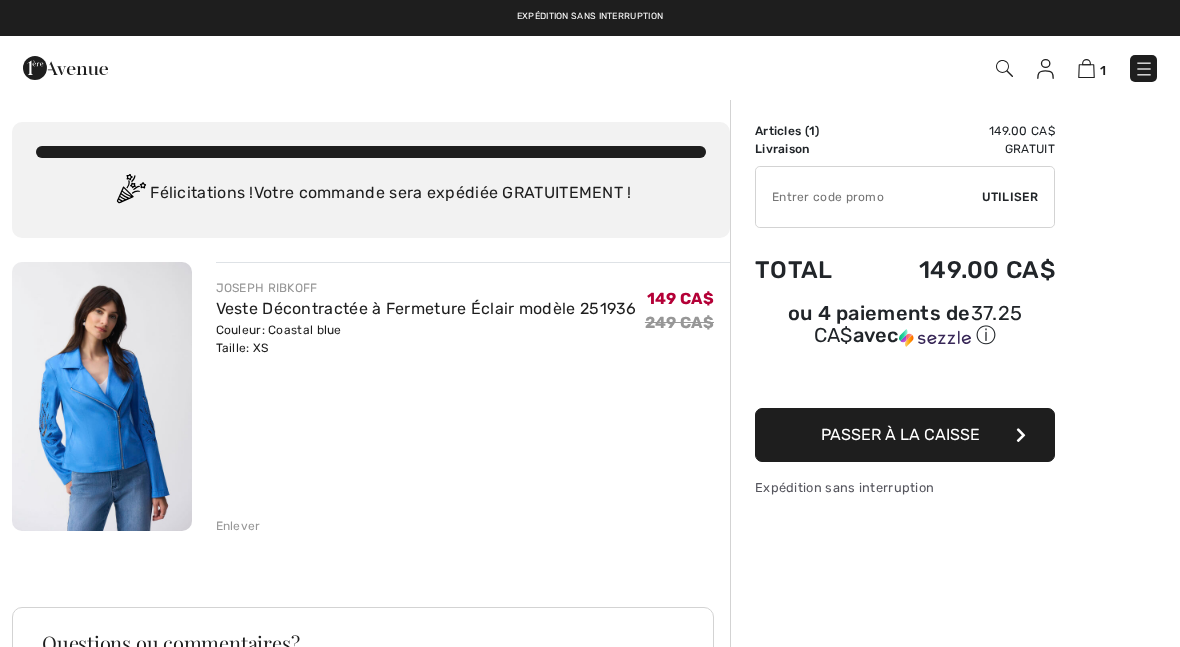 click on "Passer à la caisse" at bounding box center (905, 435) 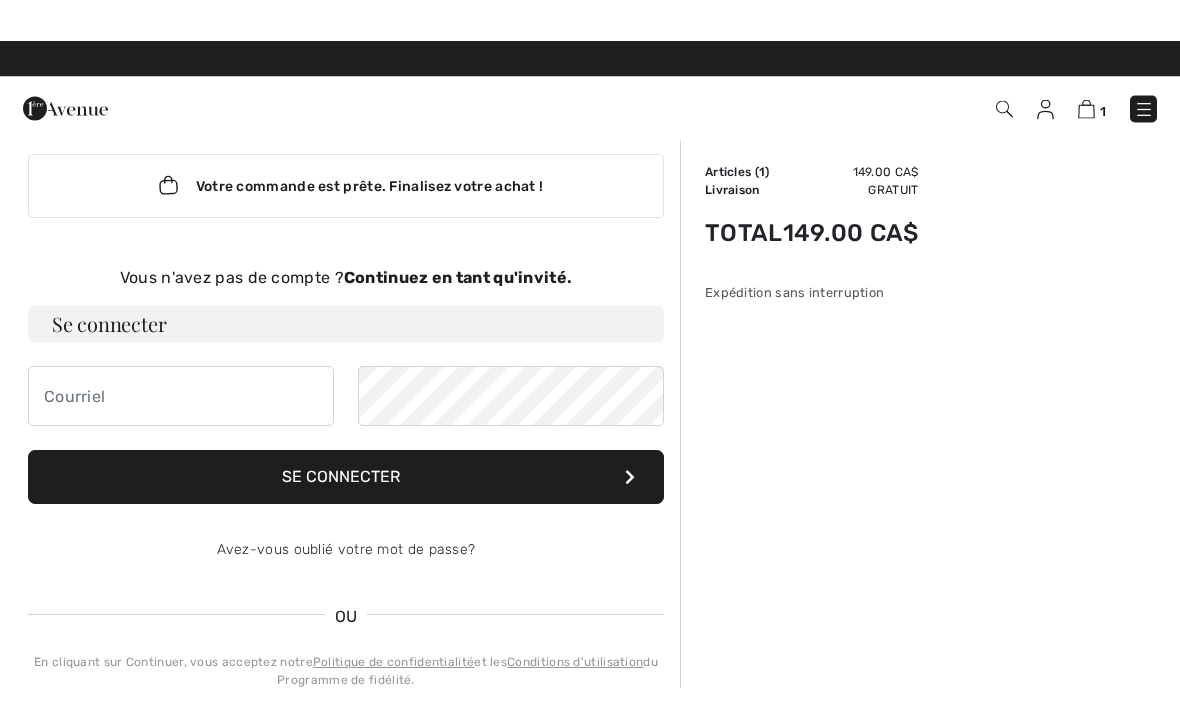 scroll, scrollTop: 0, scrollLeft: 0, axis: both 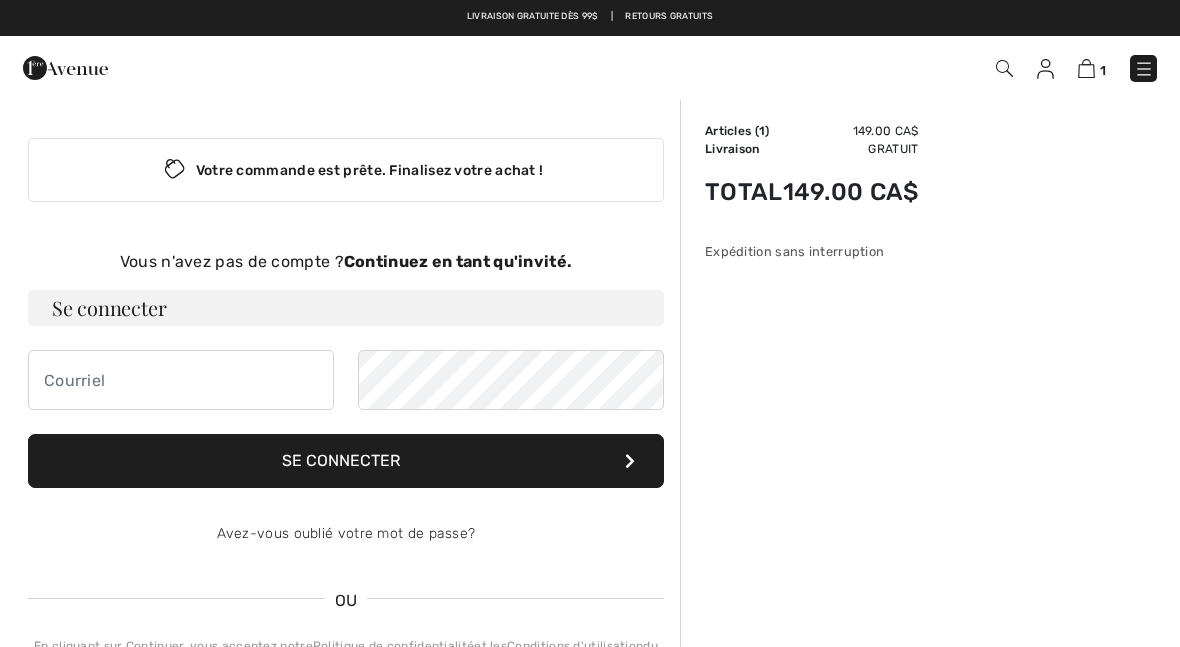 click on "Vous n'avez pas de compte ?  Continuez en tant qu'invité." at bounding box center (346, 262) 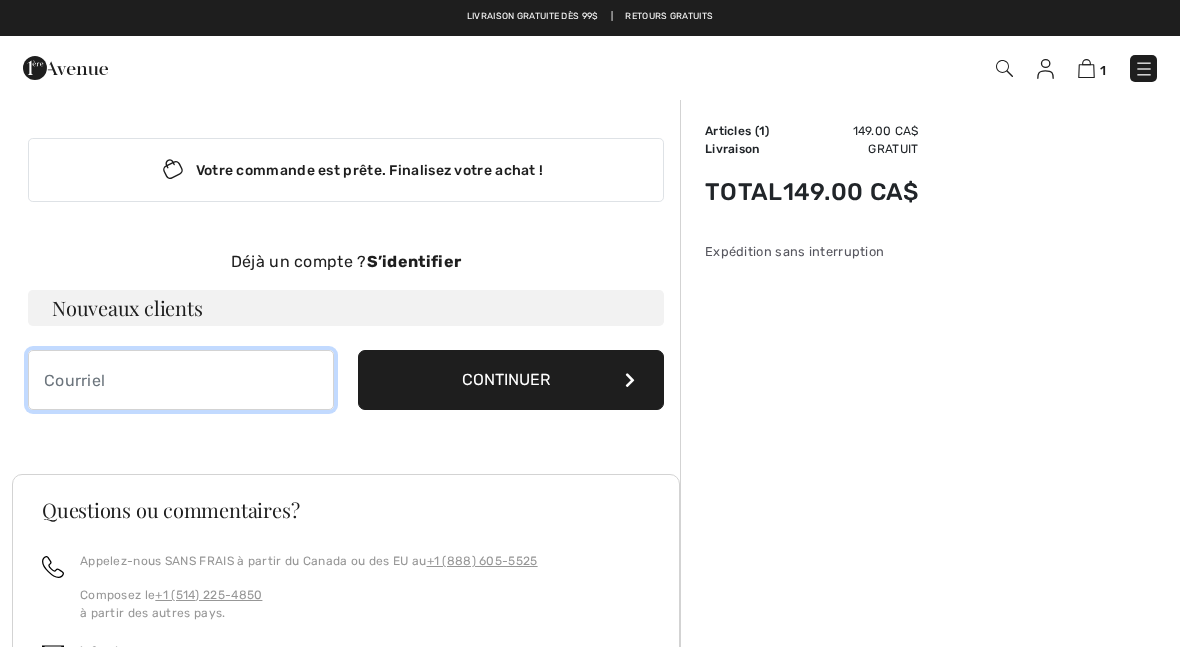 click at bounding box center (181, 380) 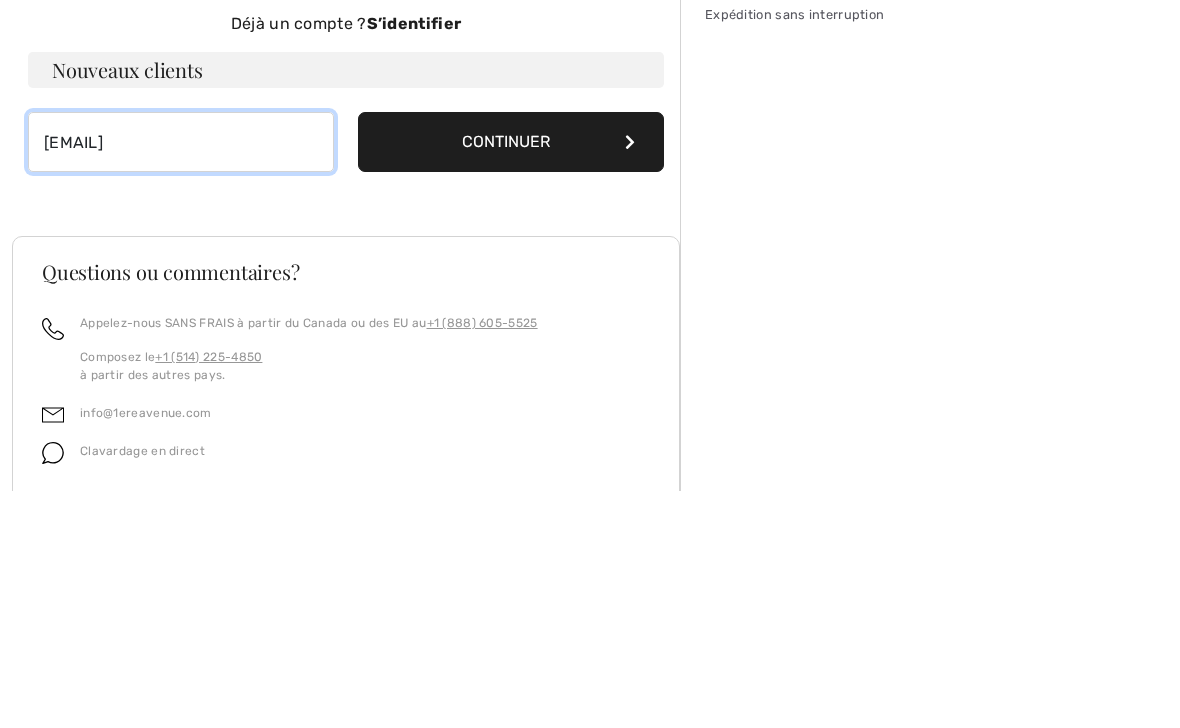 type on "marlenemurdock@videotron.ca" 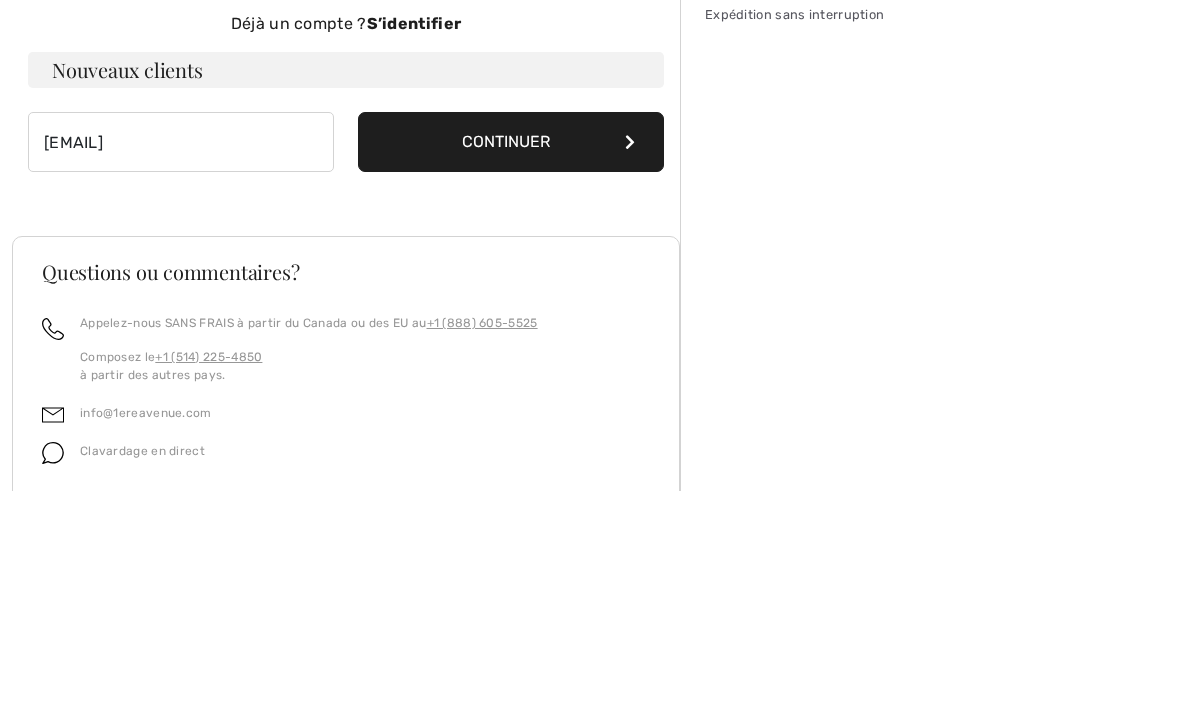 click on "Continuer" at bounding box center (511, 380) 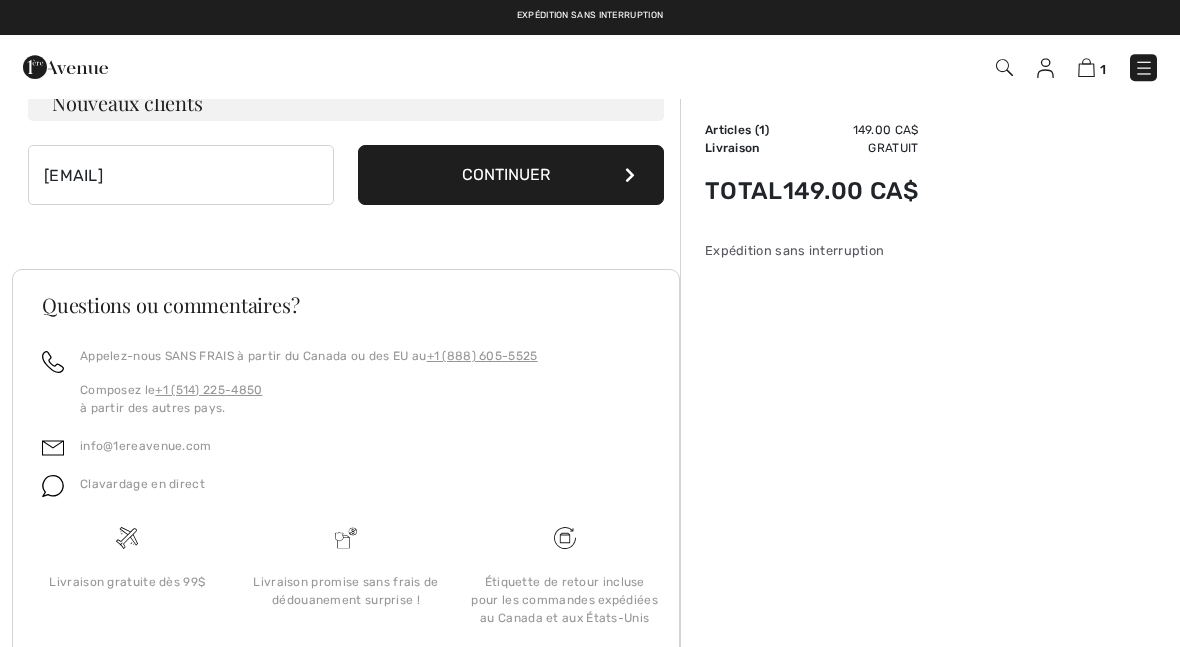 scroll, scrollTop: 285, scrollLeft: 0, axis: vertical 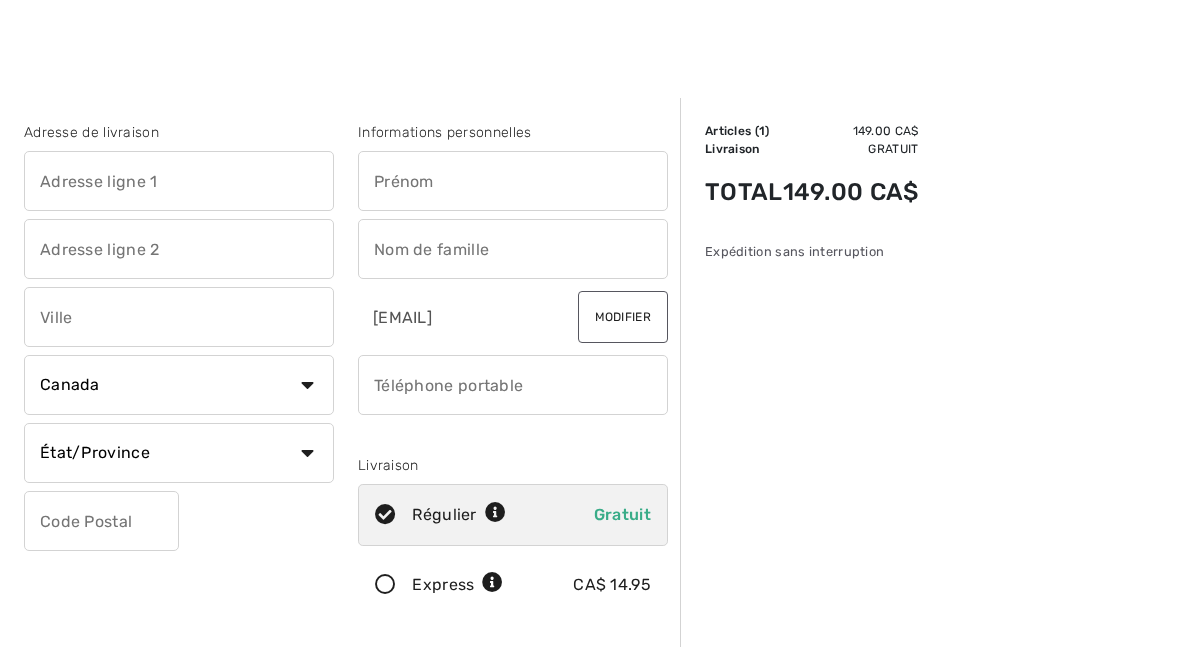 click at bounding box center (179, 181) 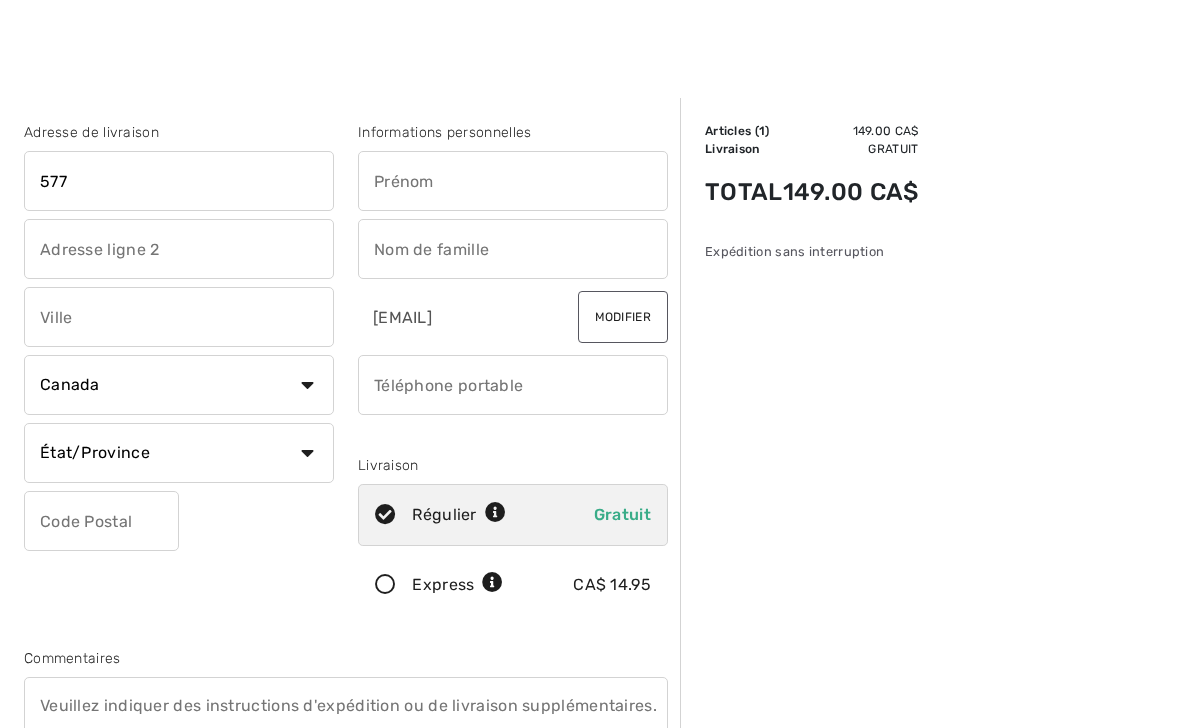 type on "577 des Chevaliers" 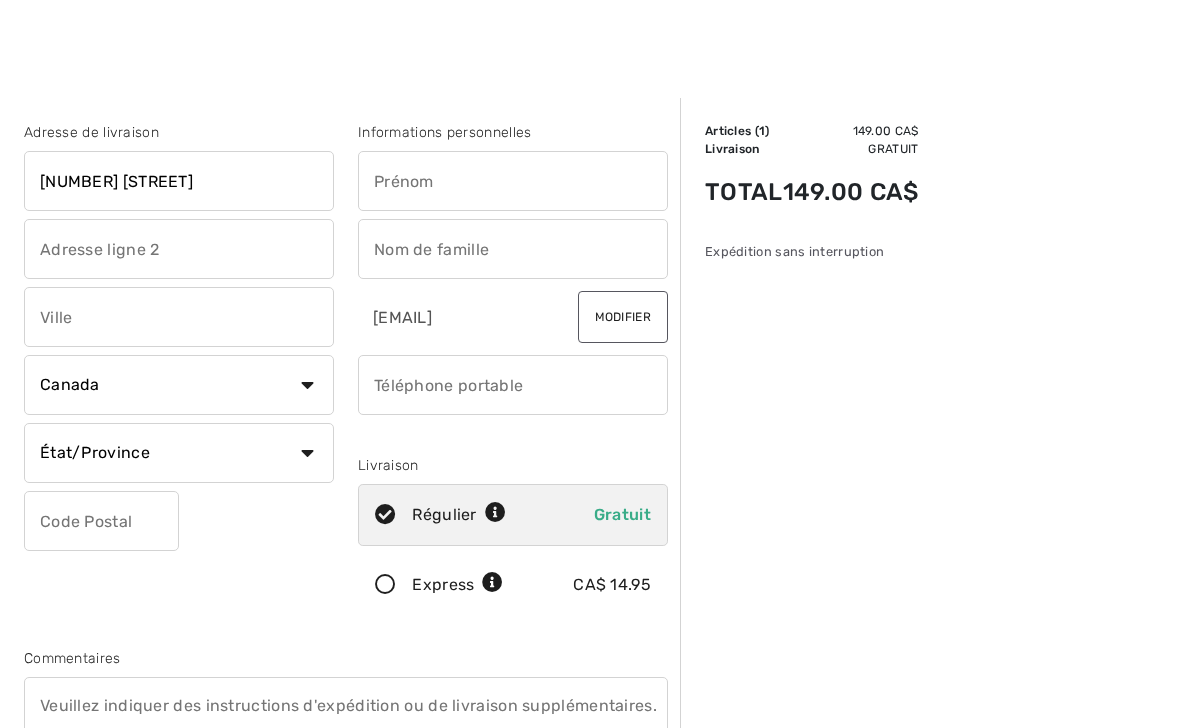 type on "Chicoutimi" 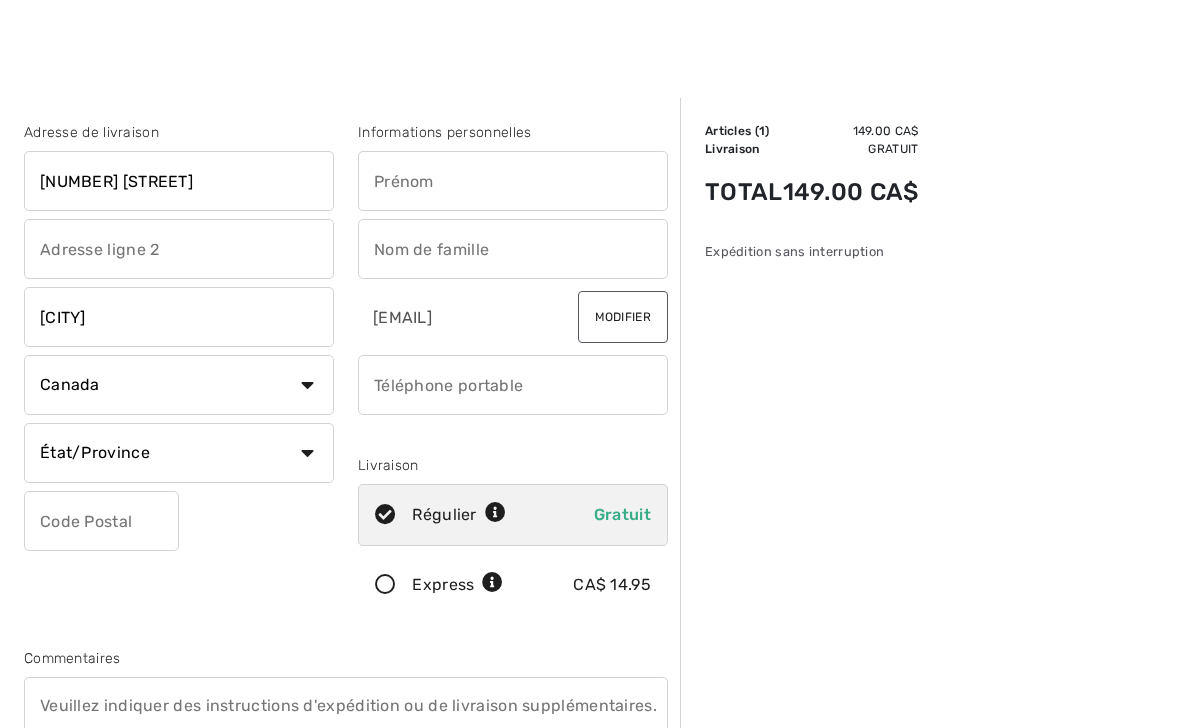 select on "FR" 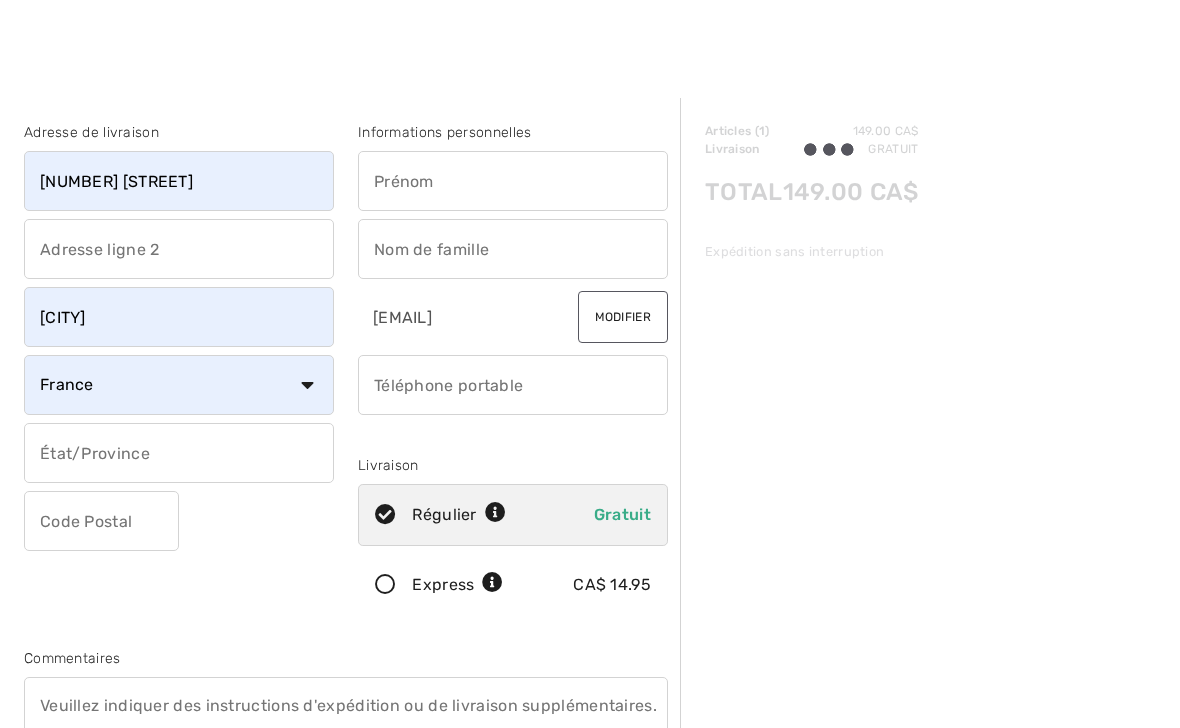 type on "G7H5P8" 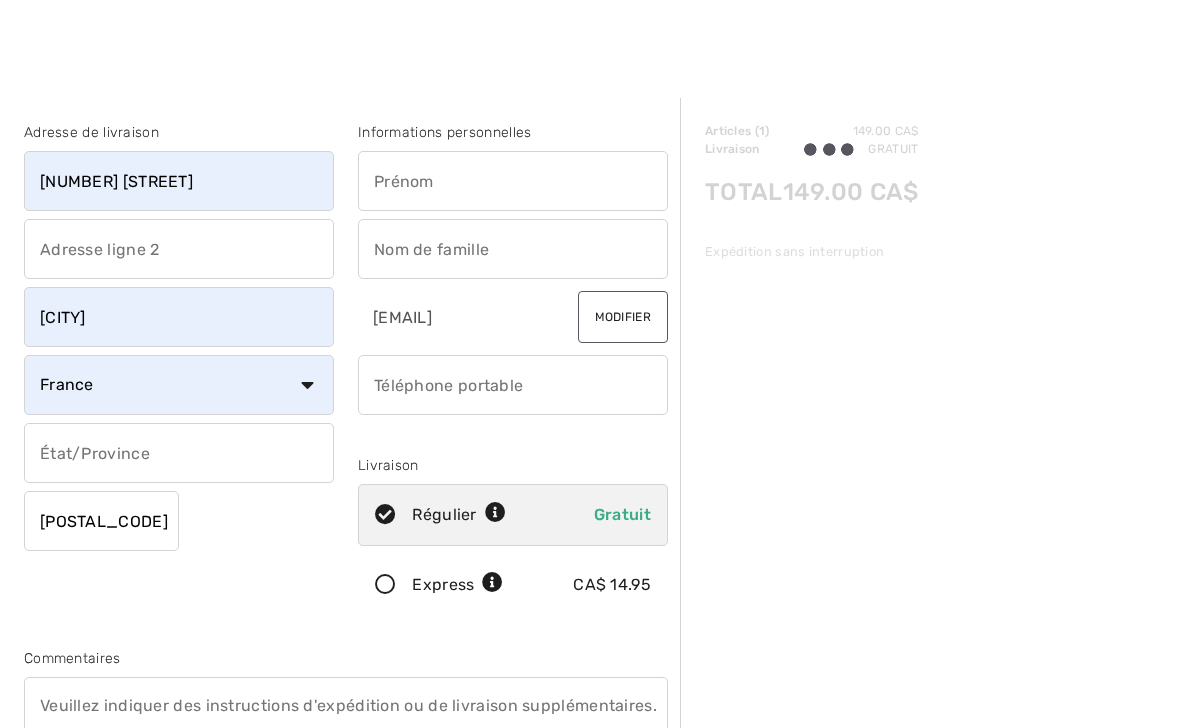type on "Marlene" 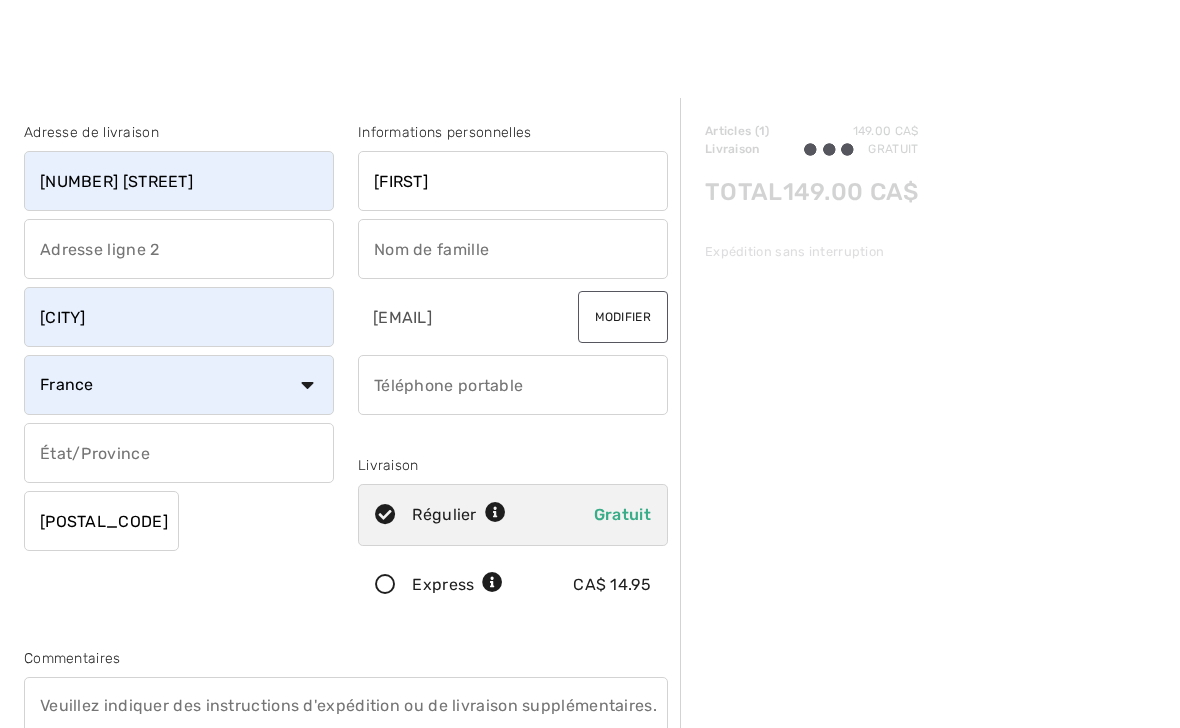 type on "[LAST]" 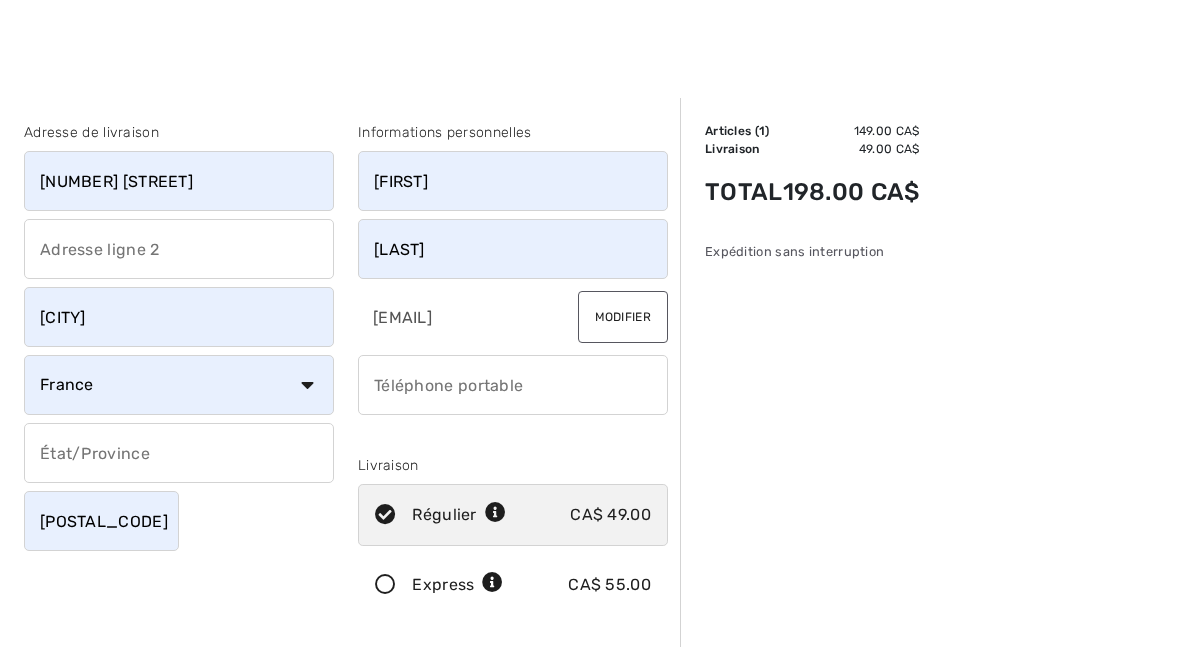 click on "Pays
Canada
États-Unis
Afghanistan
Afrique du Sud
Aland
Albanie
Algérie
Allemagne
Andorre
Angola
Anguilla
Antarctique
Antigua-et-Barbuda
Arabie saoudite
Argentine
Arménie
Aruba
Australie
Autriche
Azerbaïdjan
Bahamas
Bahreïn
Bangladesh
Barbade
Belgique
Belize
Bénin
Bermudes
Bhoutan
Biélorussie
Birmanie
Bolivie
Bonaire
Bosnie-Herzégovine
Botswana
Brésil
Brunei
Bulgarie
Burkina Faso
Burundi
Cambodge
Cameroun
Cap-Vert
Chili
Chine
Chypre (pays)
Colombie
Comores (pays)" at bounding box center [179, 385] 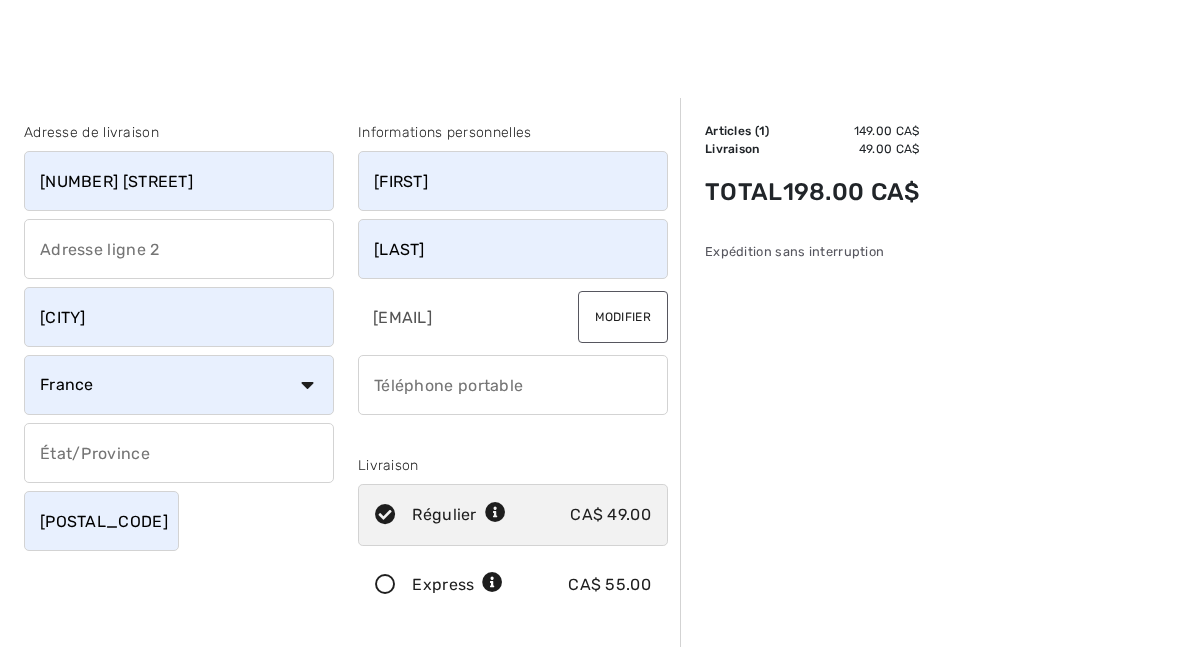 select on "CA" 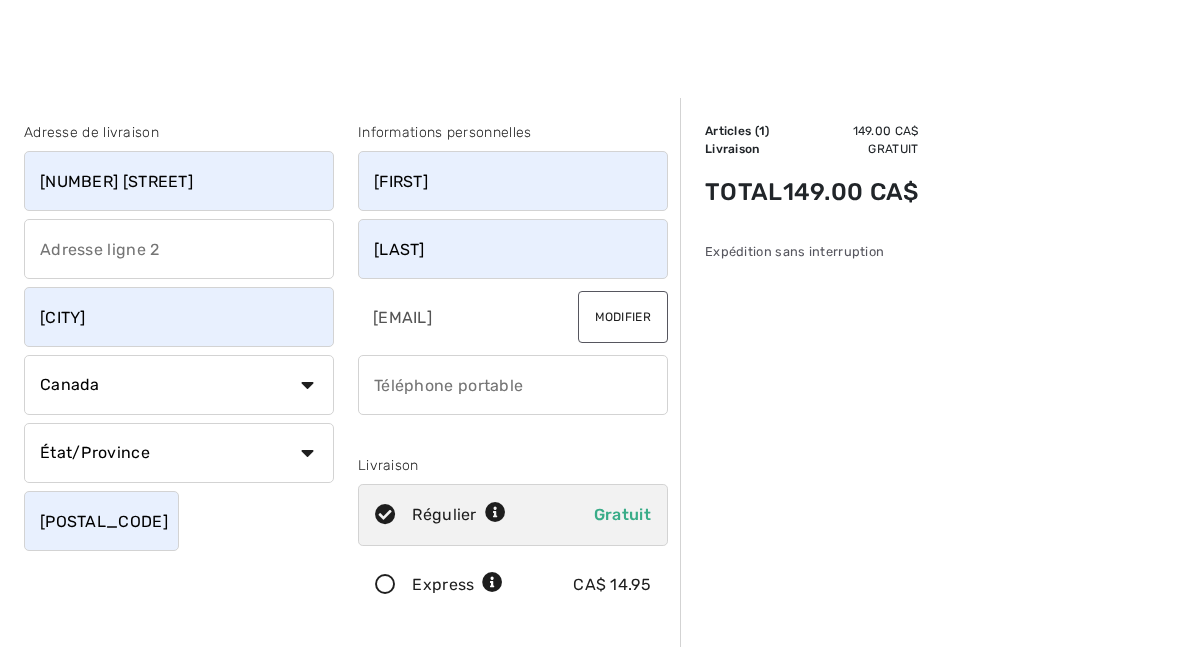click on "État/Province
Alberta
Colombie-Britannique
Ile-du-Prince-Edward
Manitoba
Nouveau-Brunswick
Nouvelle-Ecosse
Nunavut
Ontario
Québec
Saskatchewan
Terre-Neuve-et-Labrador
Territoires-du-Nord-Ouest
Yukon" at bounding box center [179, 453] 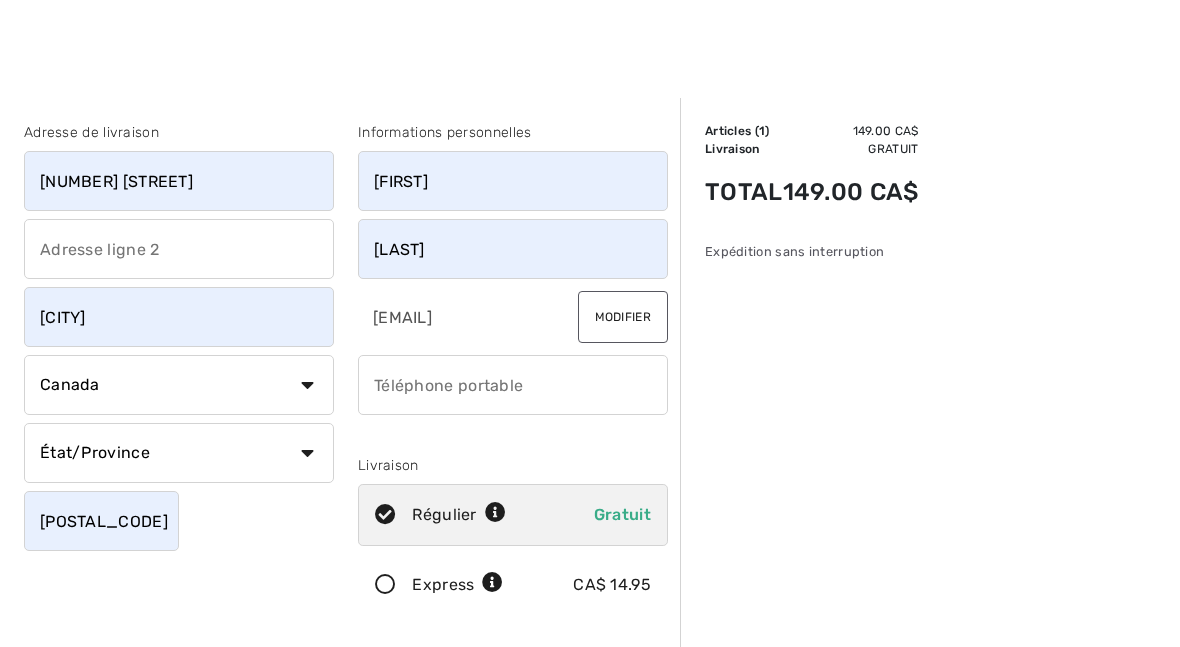 select on "QC" 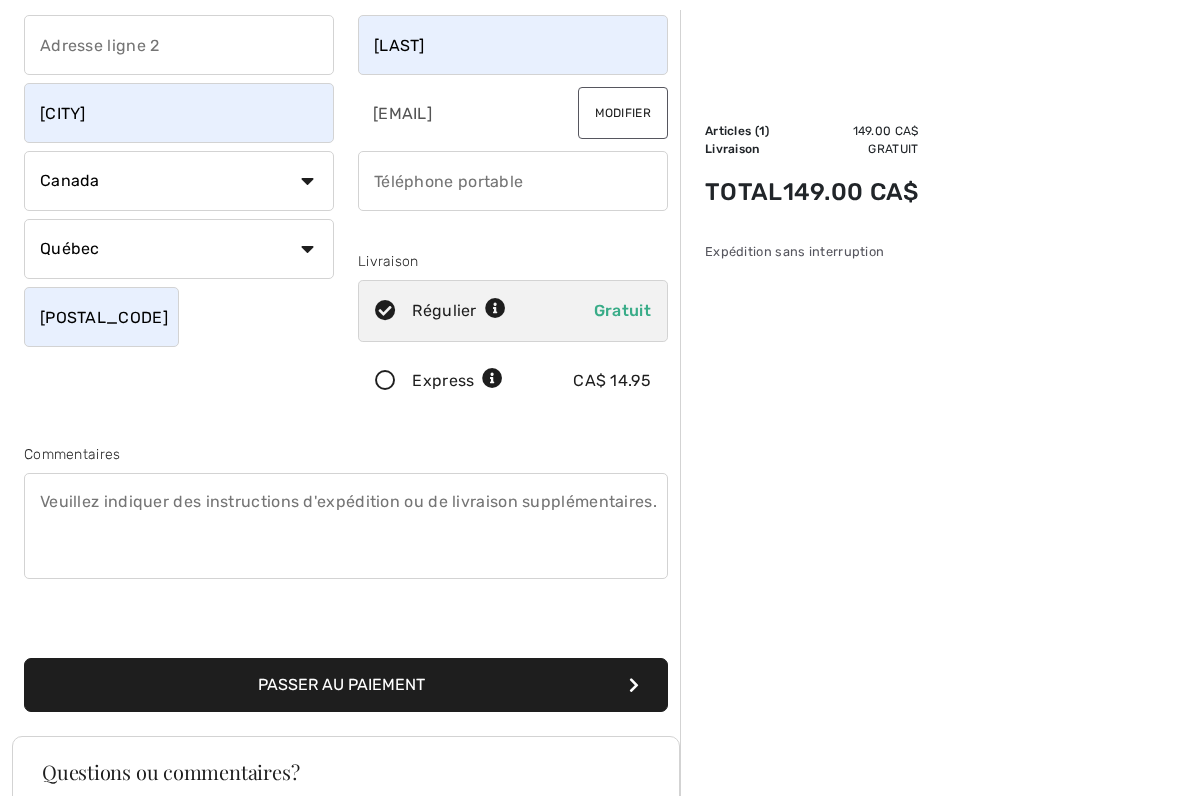 scroll, scrollTop: 212, scrollLeft: 0, axis: vertical 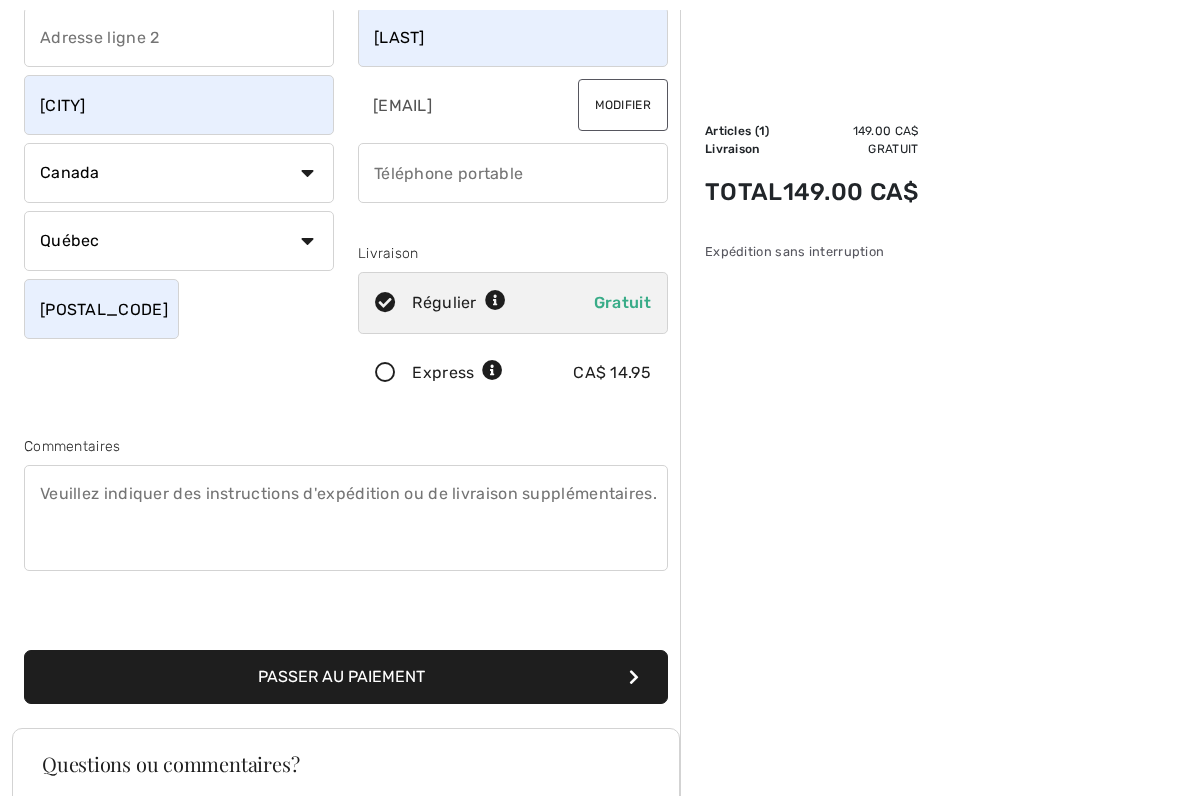 click on "Passer au paiement" at bounding box center (346, 677) 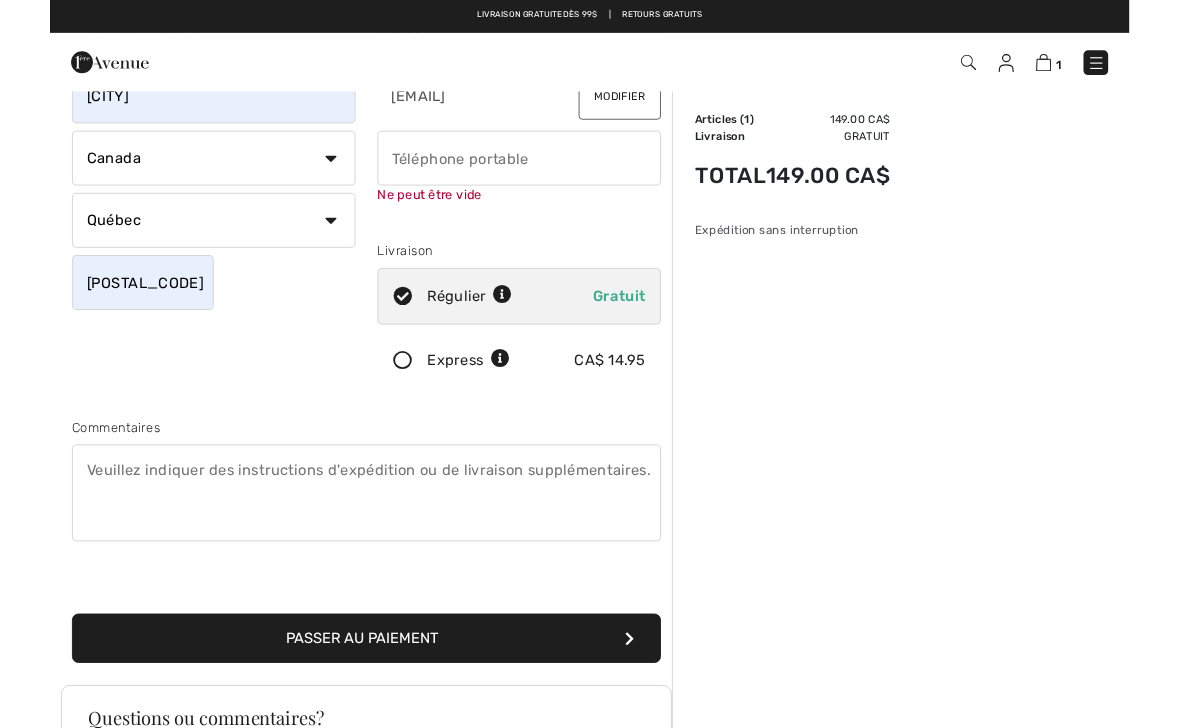 scroll, scrollTop: 211, scrollLeft: 0, axis: vertical 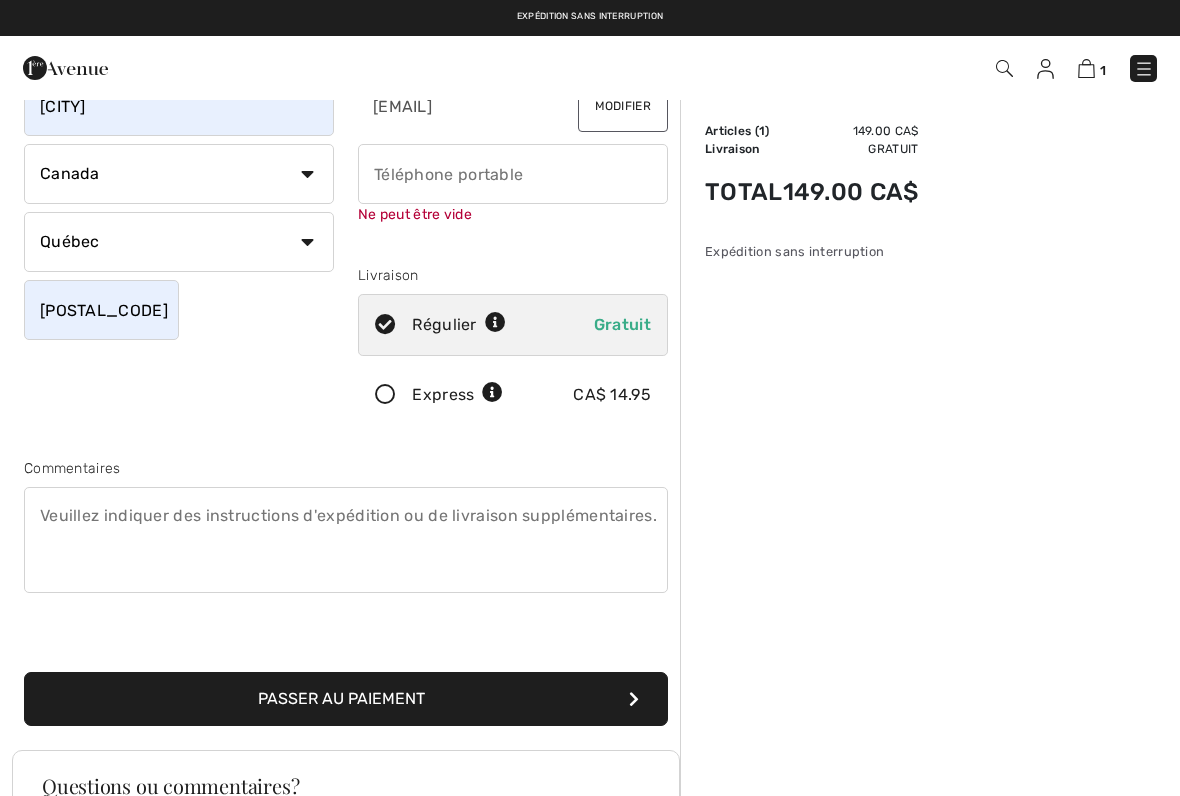click at bounding box center [513, 174] 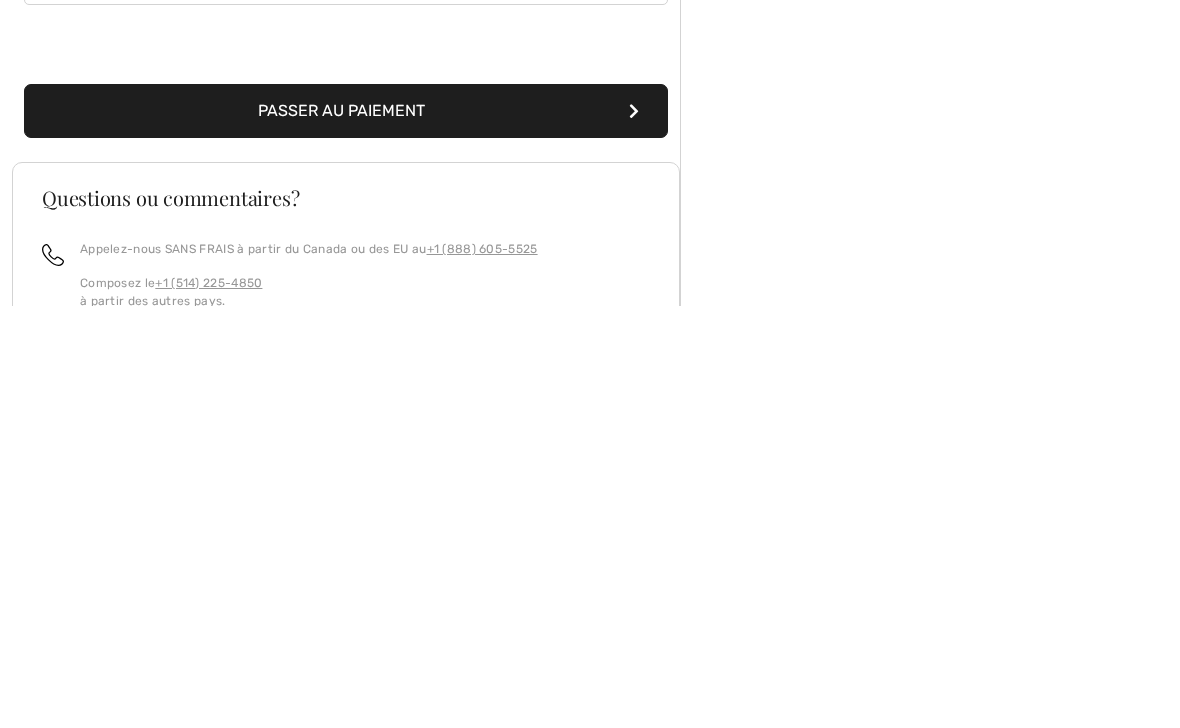 scroll, scrollTop: 393, scrollLeft: 0, axis: vertical 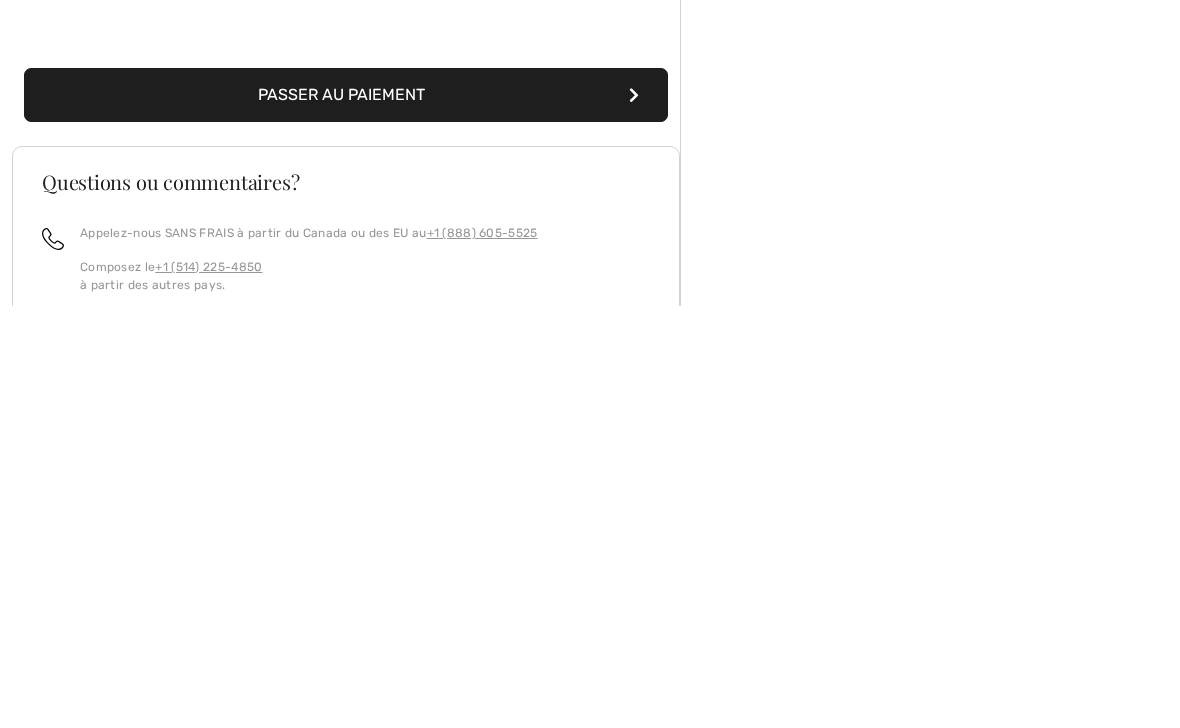 type on "4188179048" 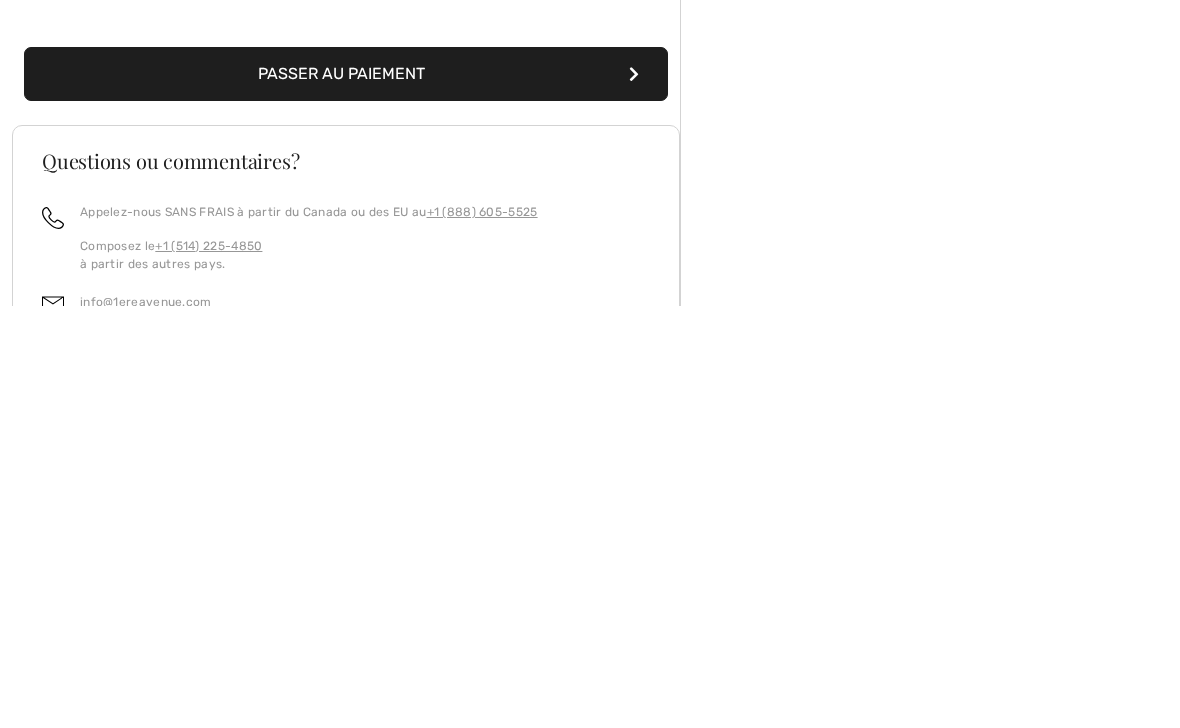 scroll, scrollTop: 670, scrollLeft: 0, axis: vertical 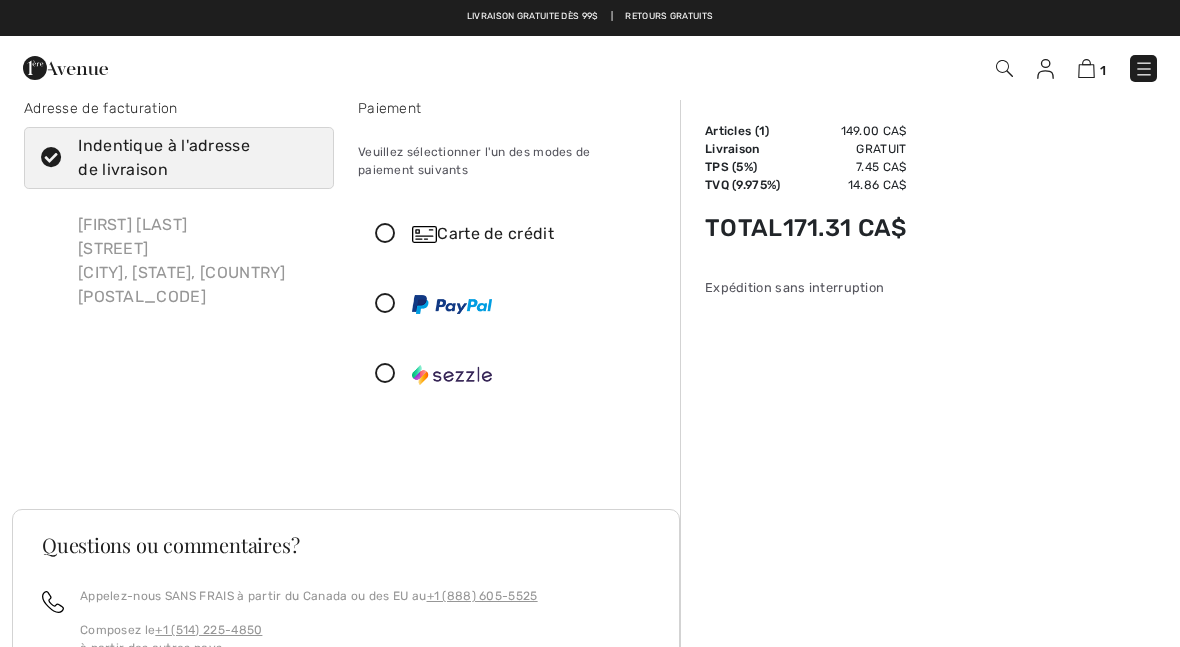 click at bounding box center (385, 234) 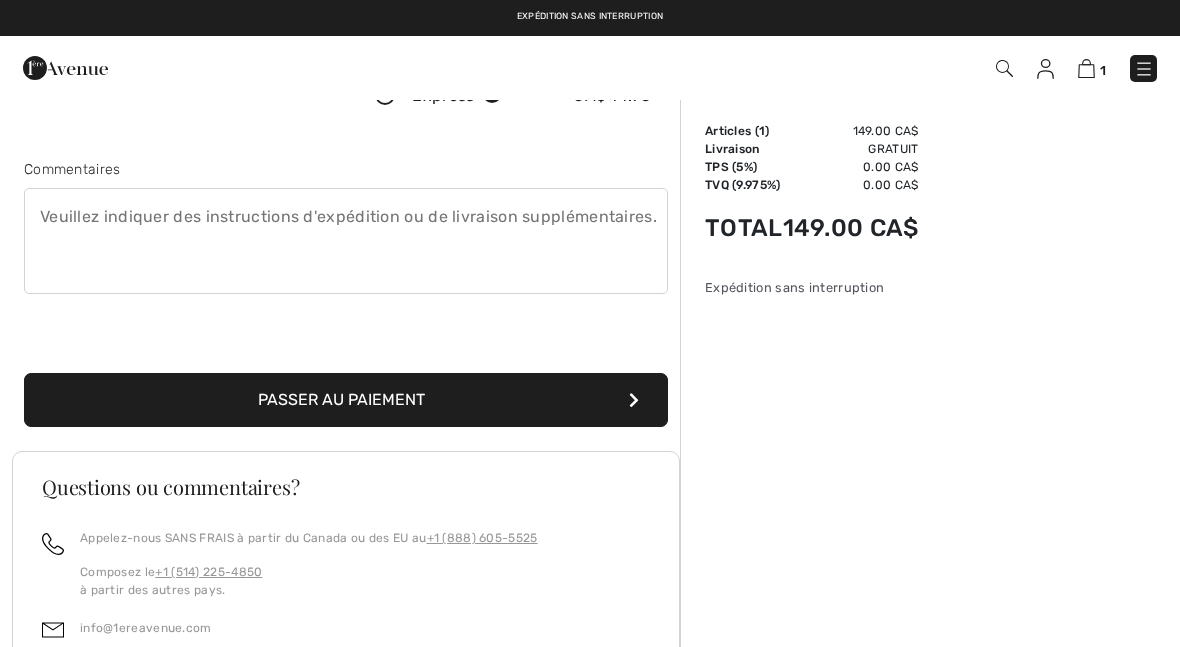 scroll, scrollTop: 459, scrollLeft: 0, axis: vertical 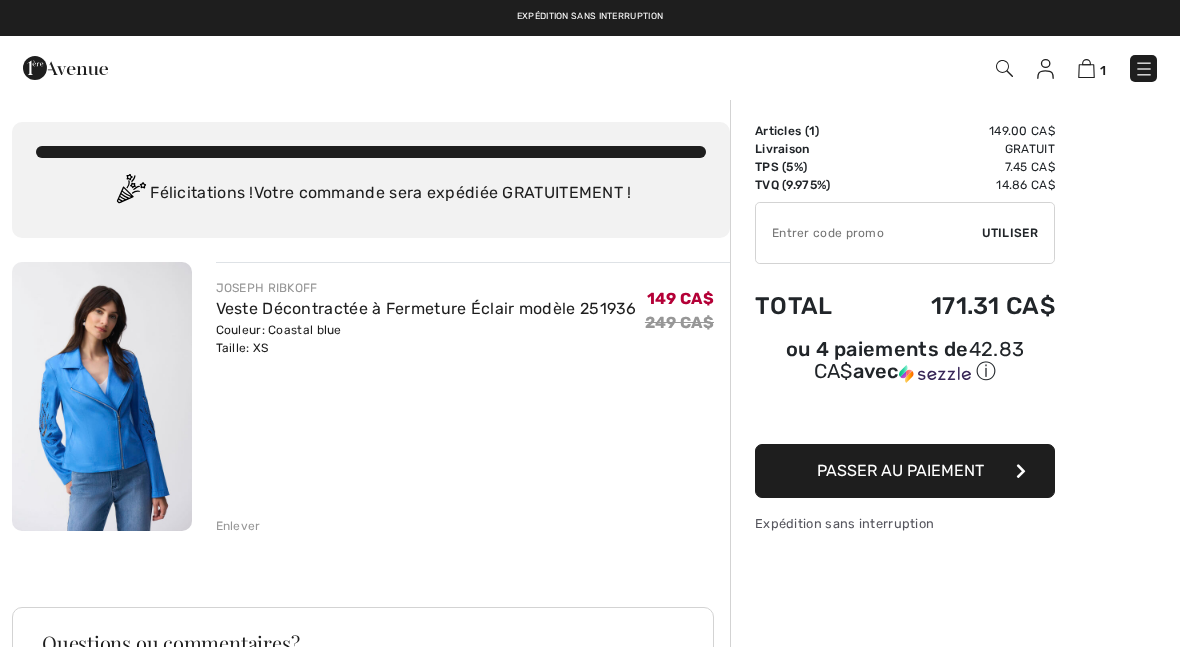 click at bounding box center [869, 233] 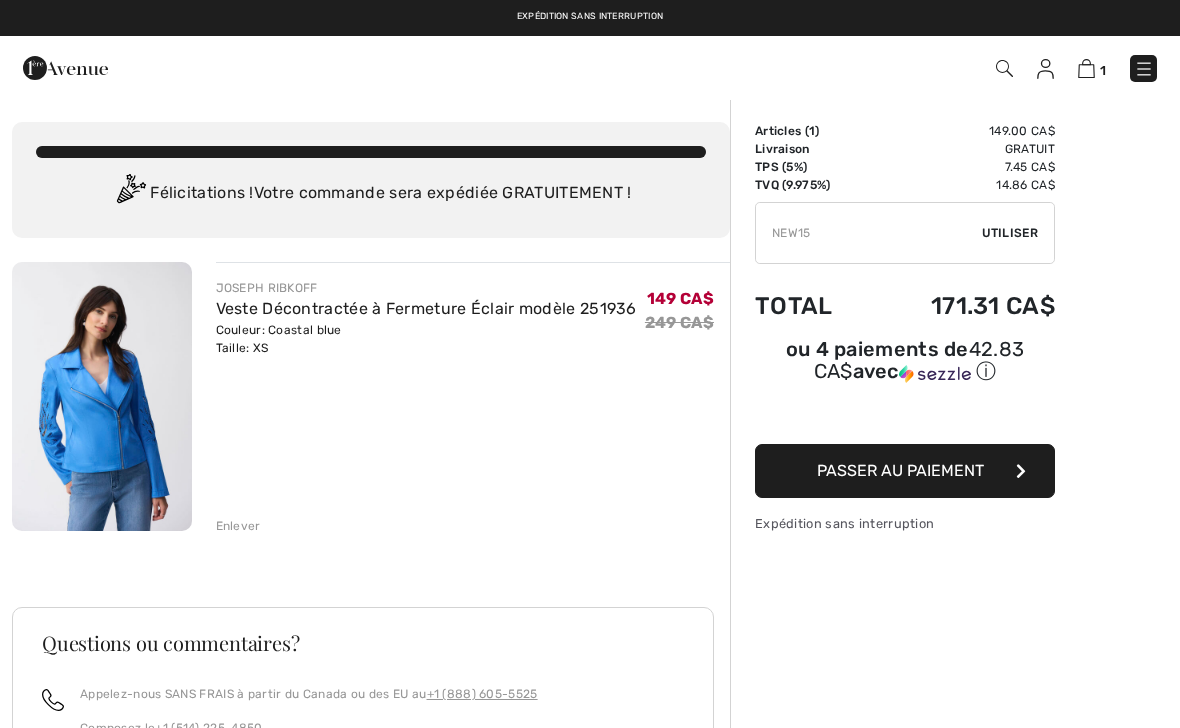 type on "NEW15" 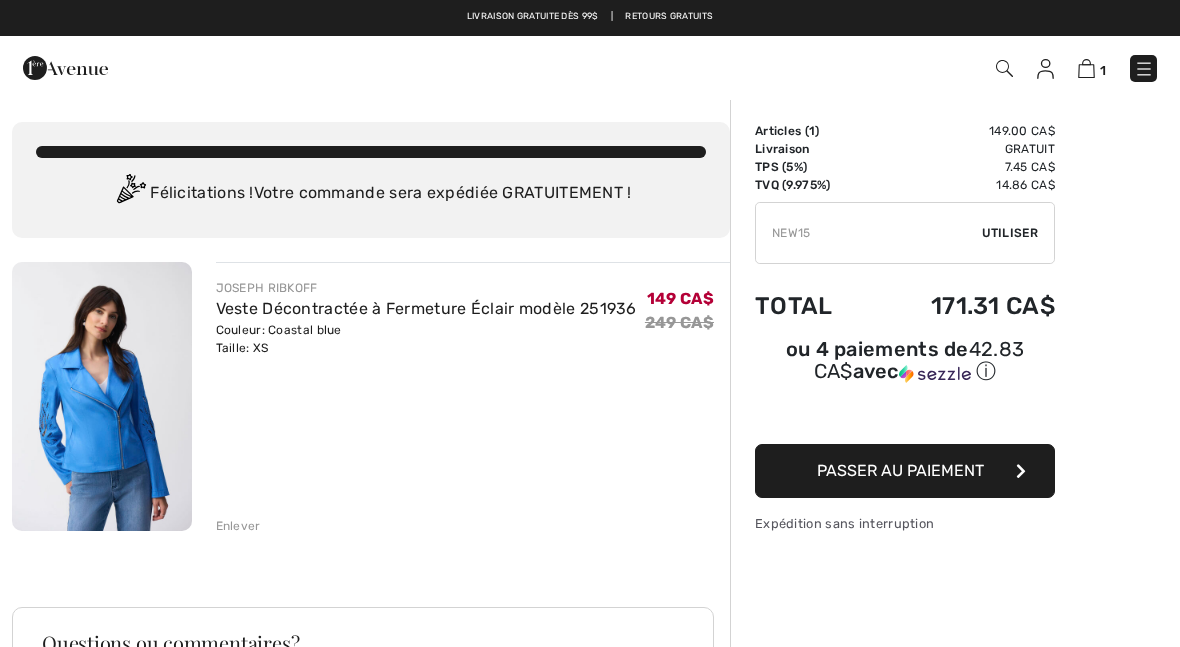 click on "Utiliser" at bounding box center (1010, 233) 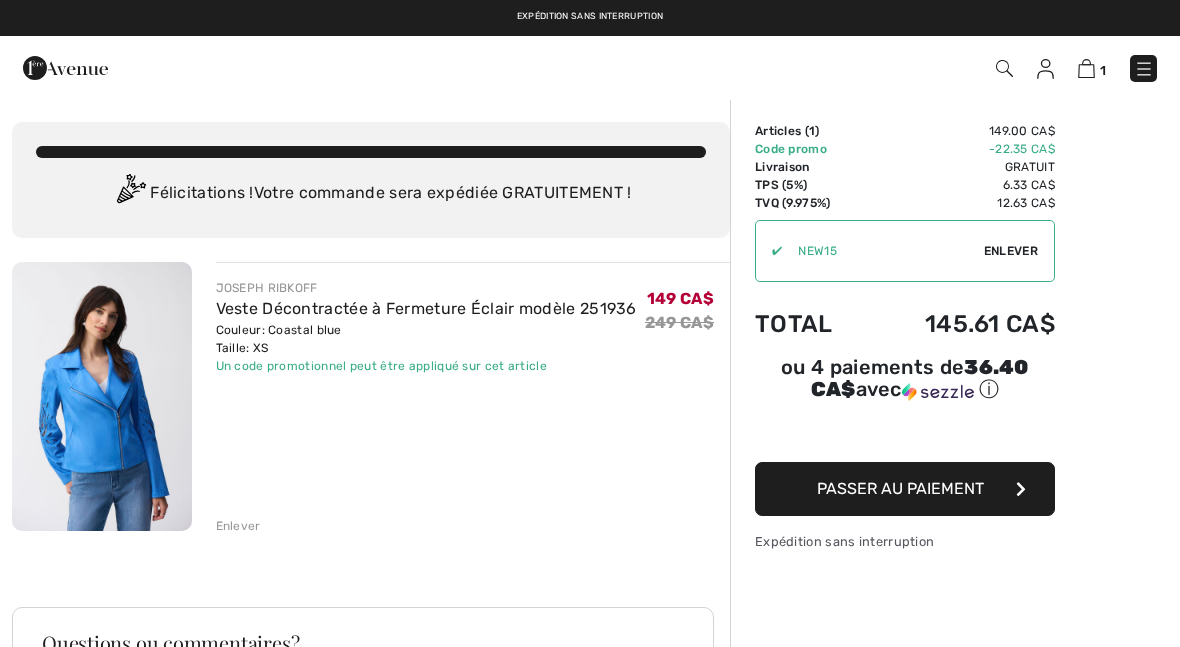 click on "Passer au paiement" at bounding box center [905, 489] 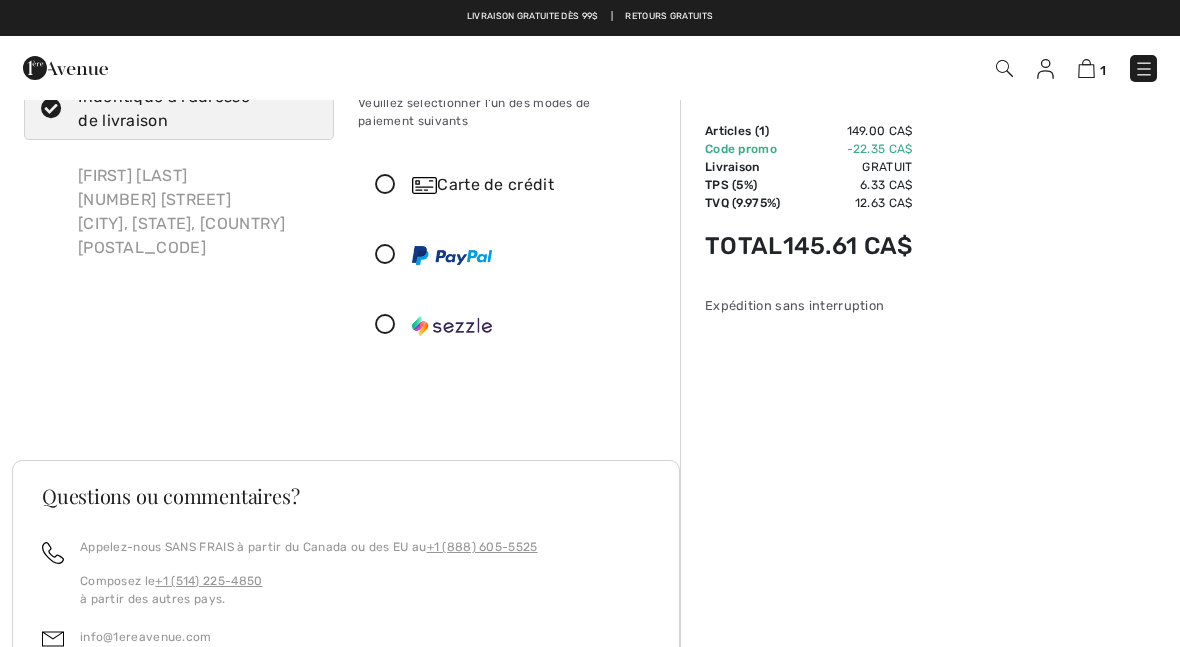 scroll, scrollTop: 0, scrollLeft: 0, axis: both 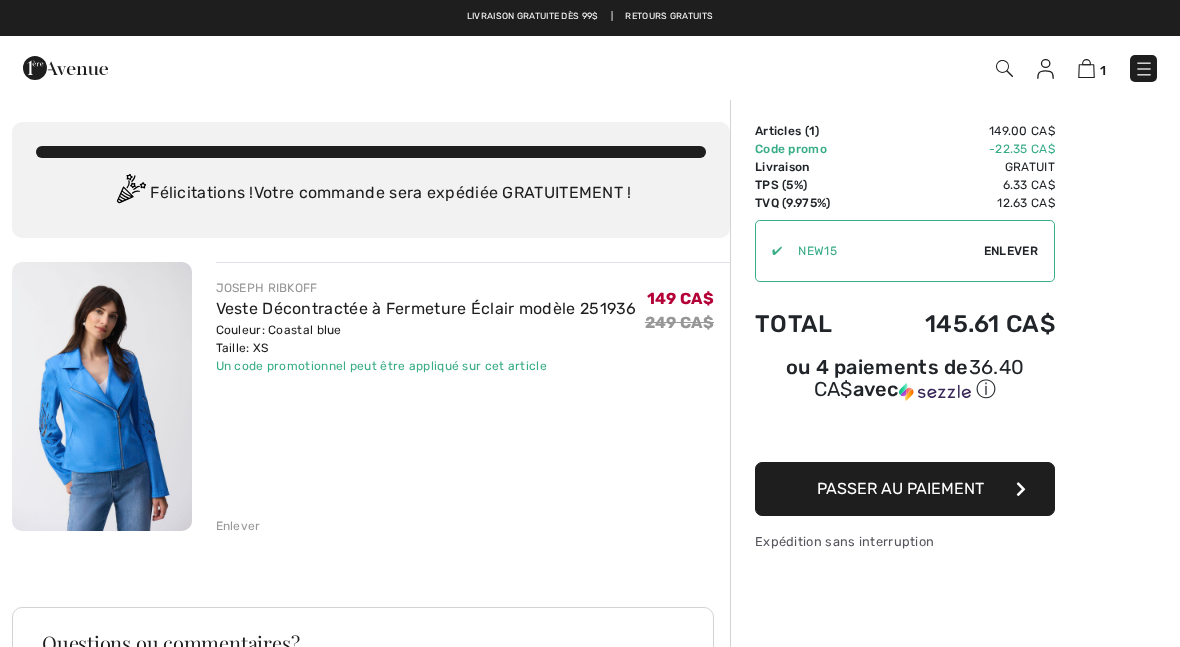 click on "Passer au paiement" at bounding box center [905, 489] 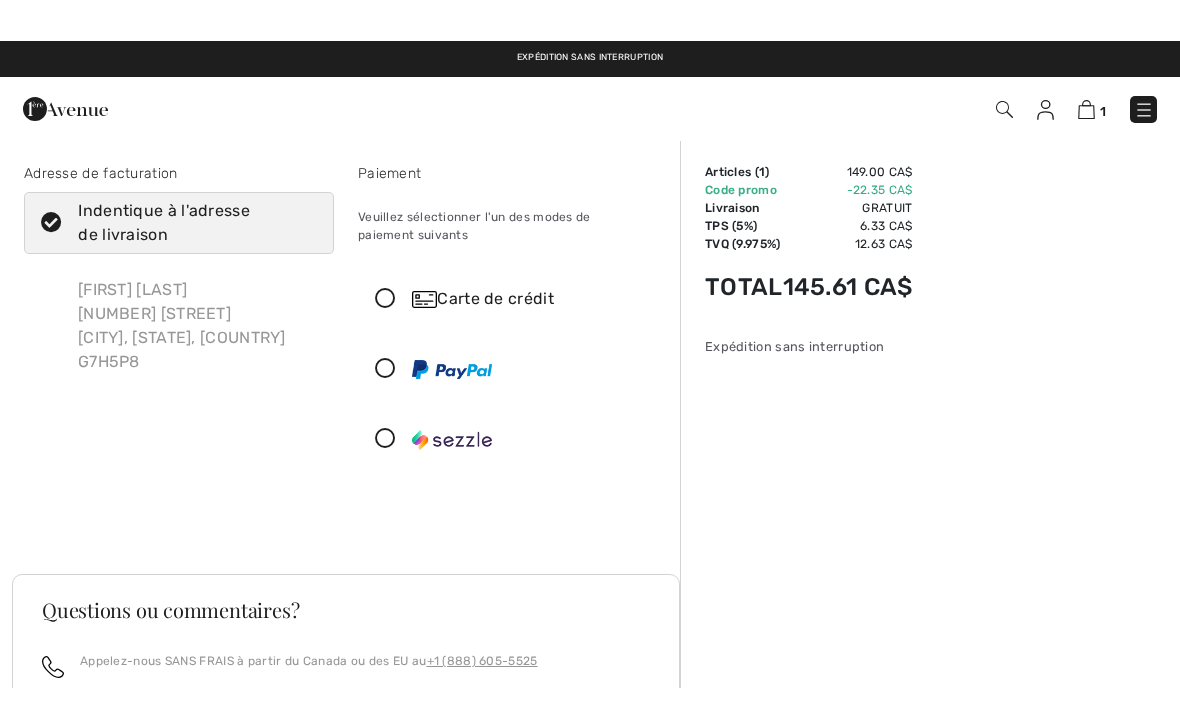scroll, scrollTop: 0, scrollLeft: 0, axis: both 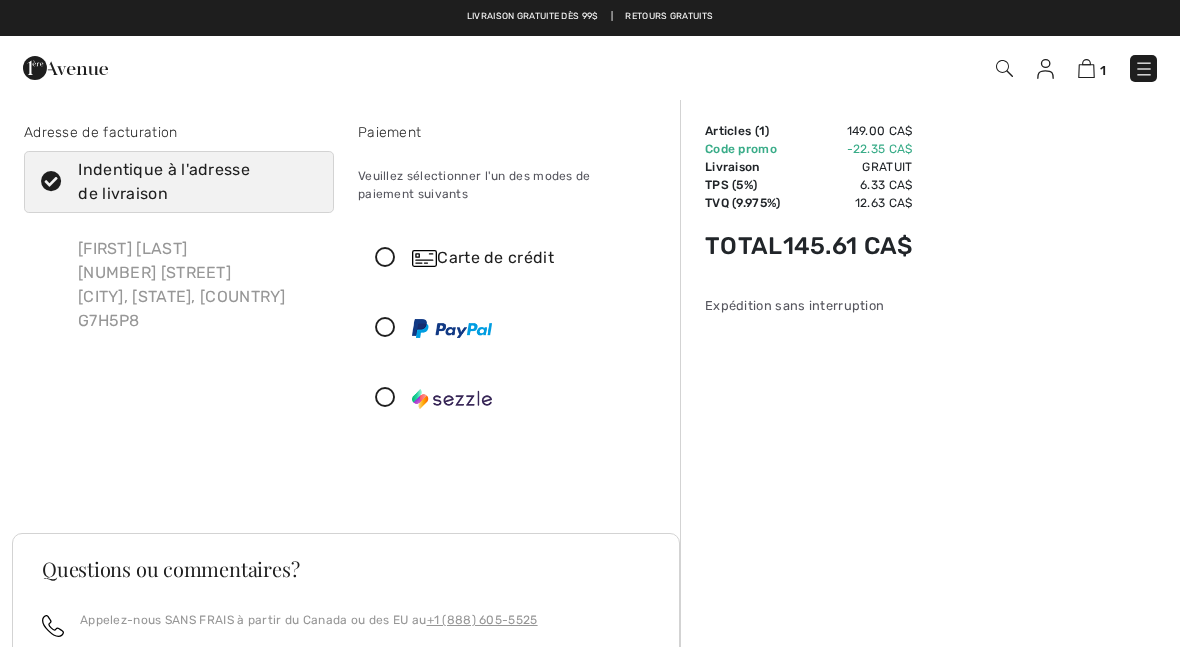 click at bounding box center (385, 258) 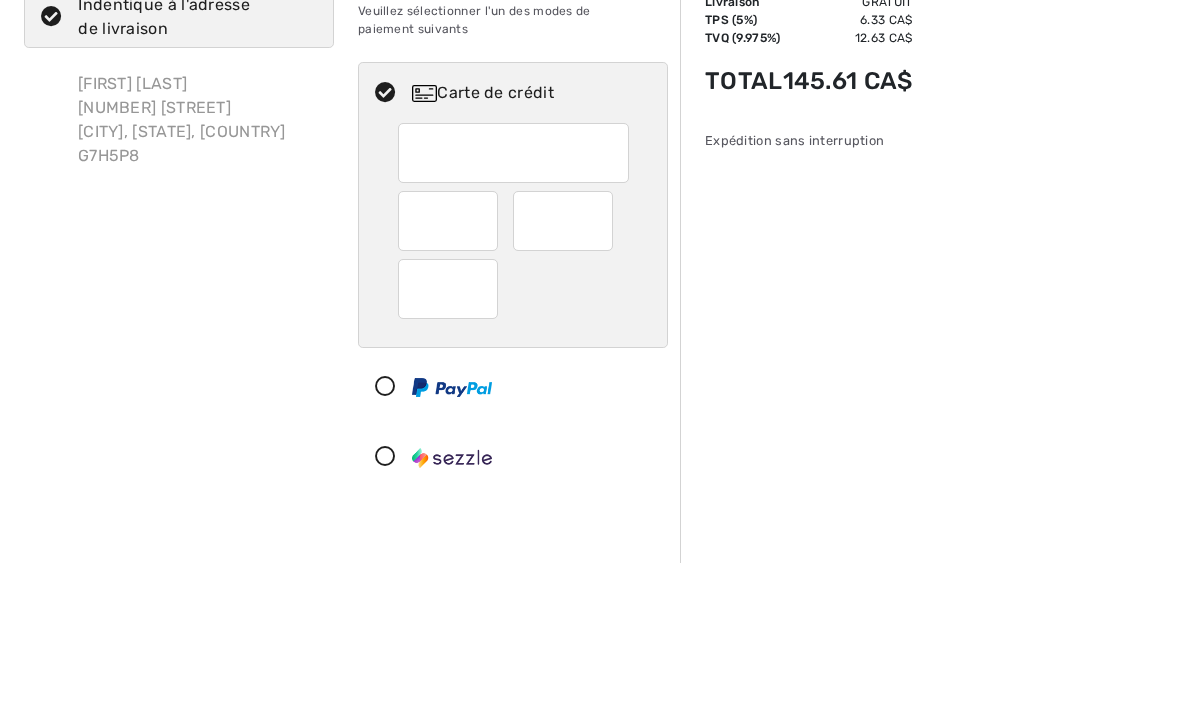 scroll, scrollTop: 165, scrollLeft: 0, axis: vertical 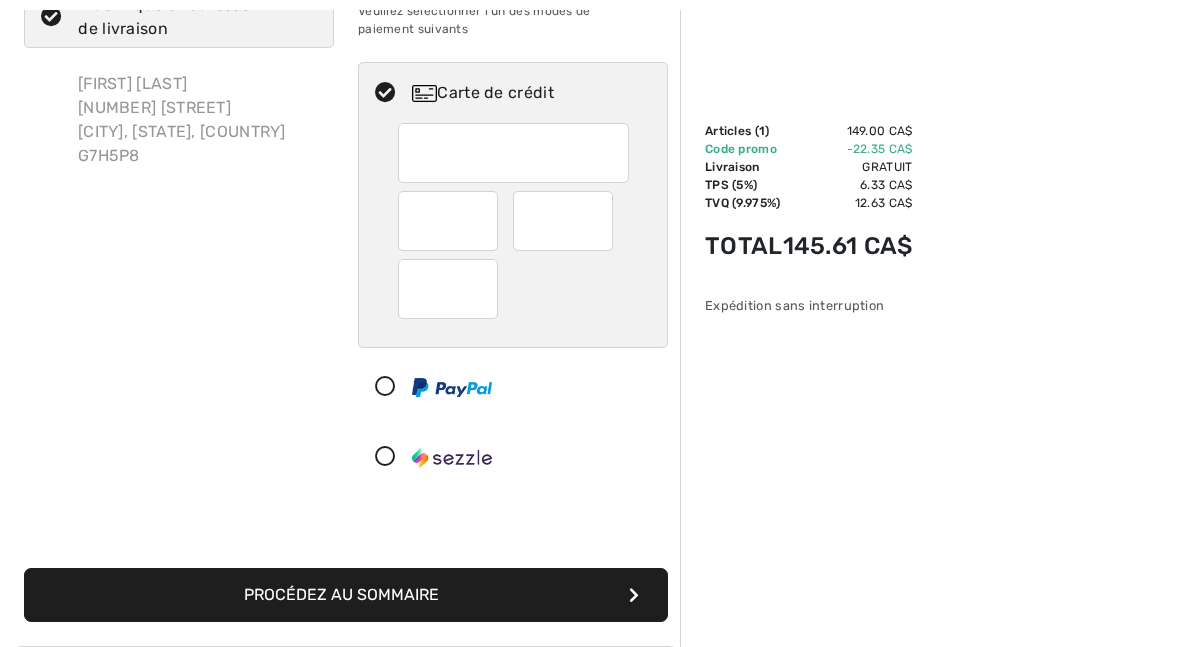 click at bounding box center (563, 221) 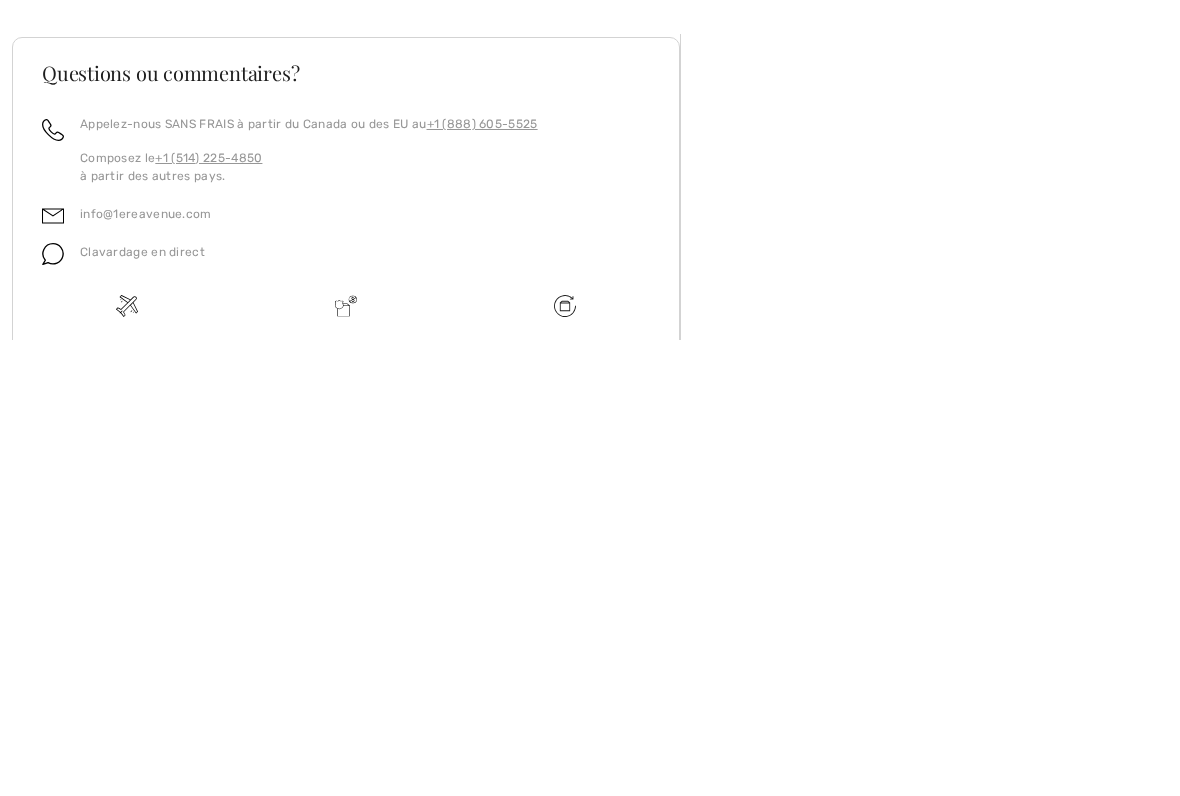 scroll, scrollTop: 394, scrollLeft: 0, axis: vertical 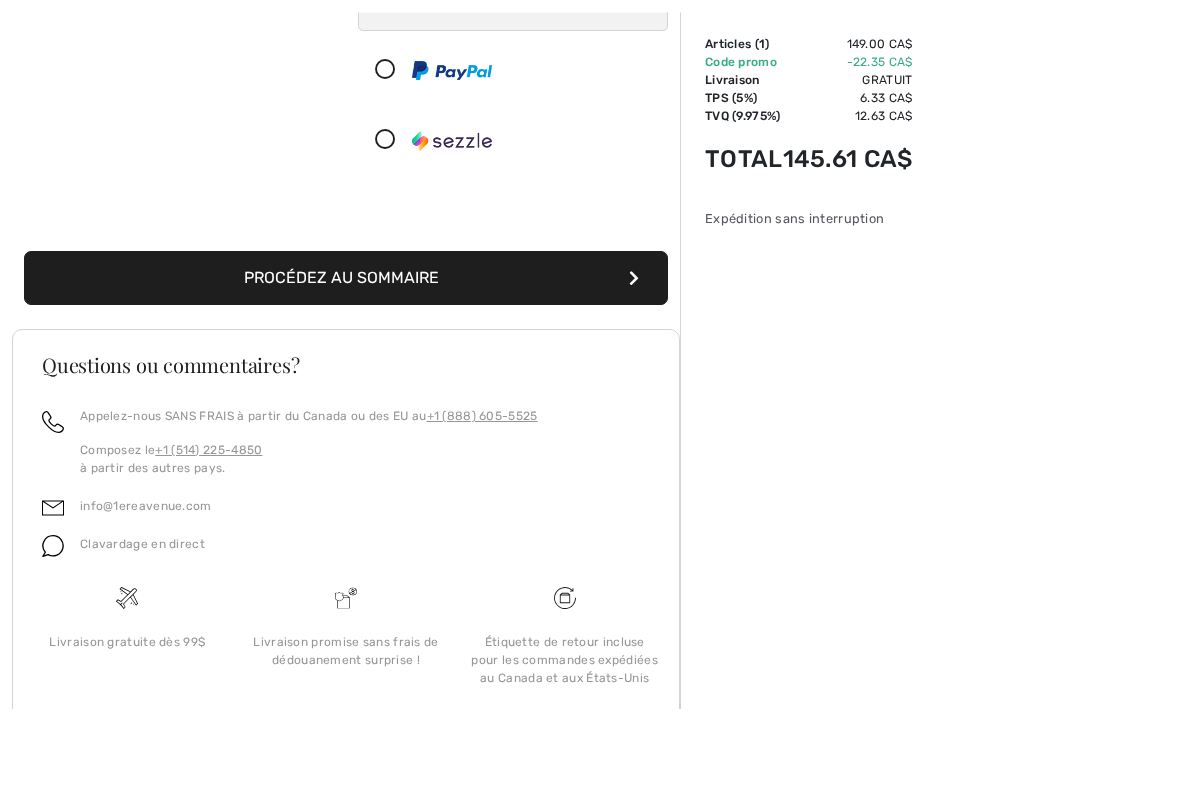 click on "Procédez au sommaire" at bounding box center (346, 366) 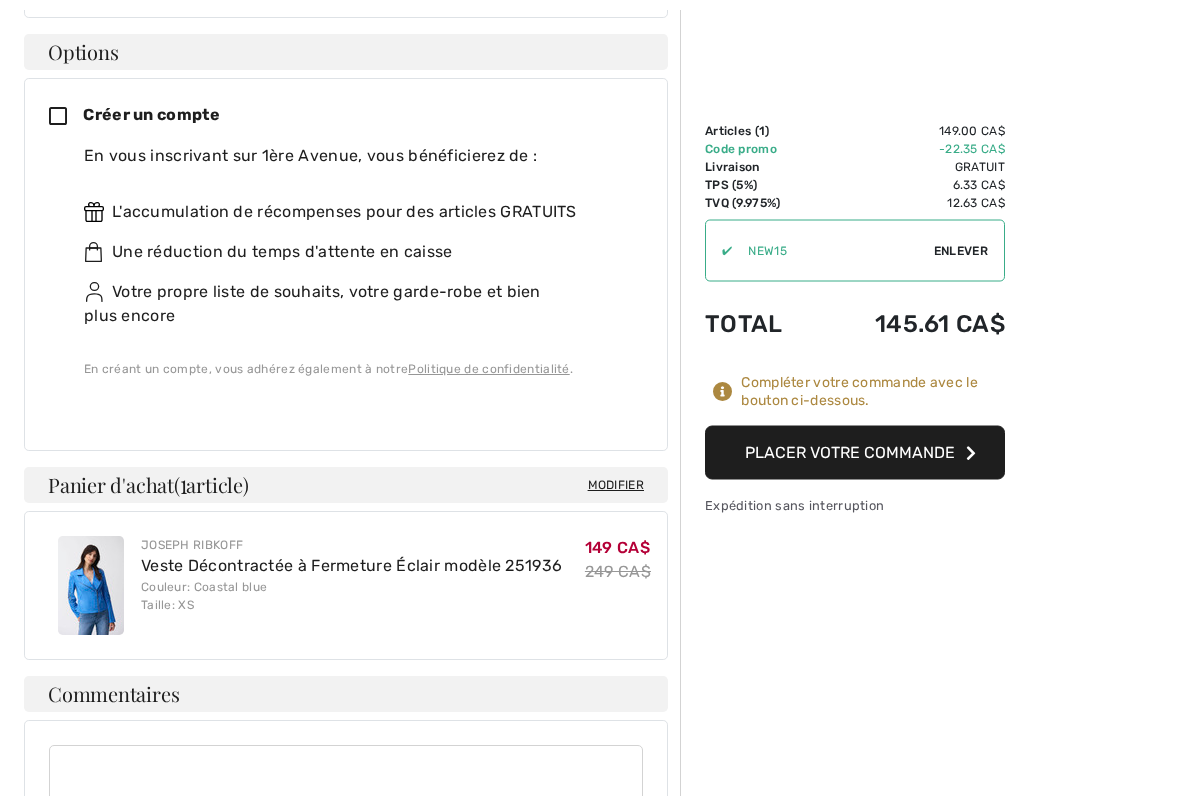 scroll, scrollTop: 918, scrollLeft: 0, axis: vertical 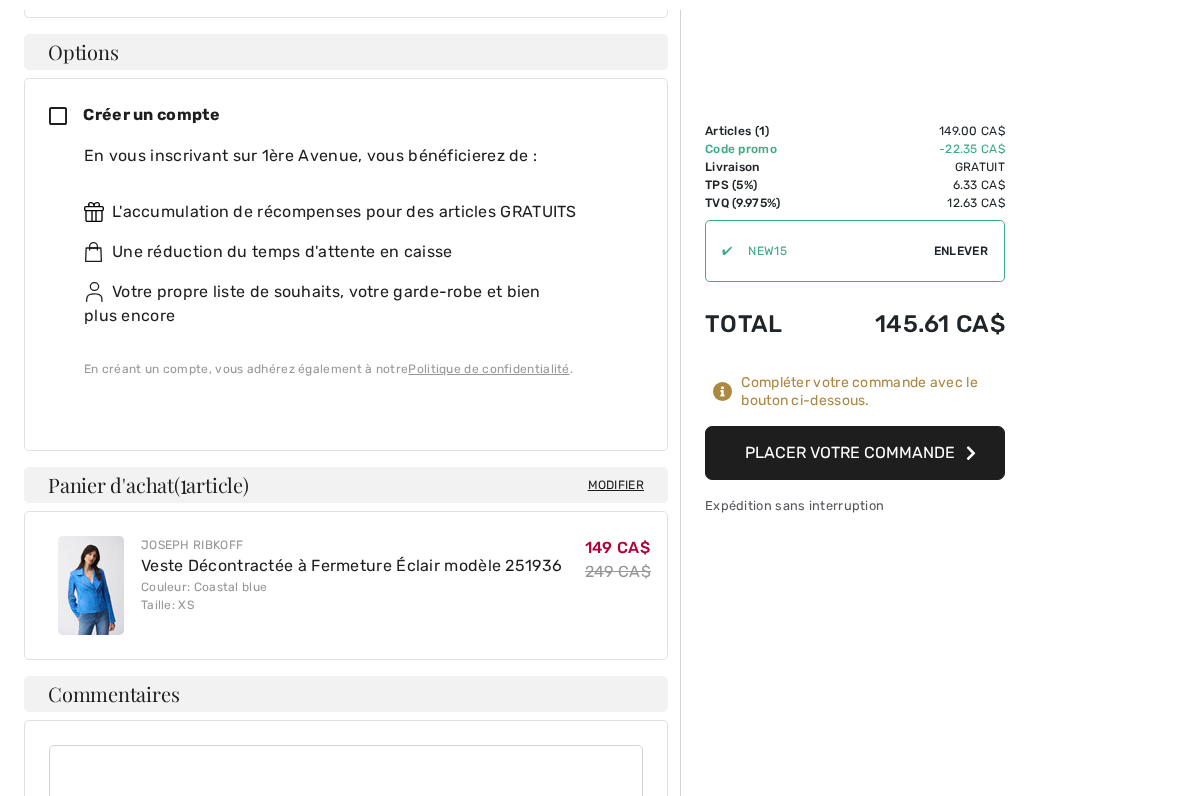 click on "Placer votre commande" at bounding box center (855, 453) 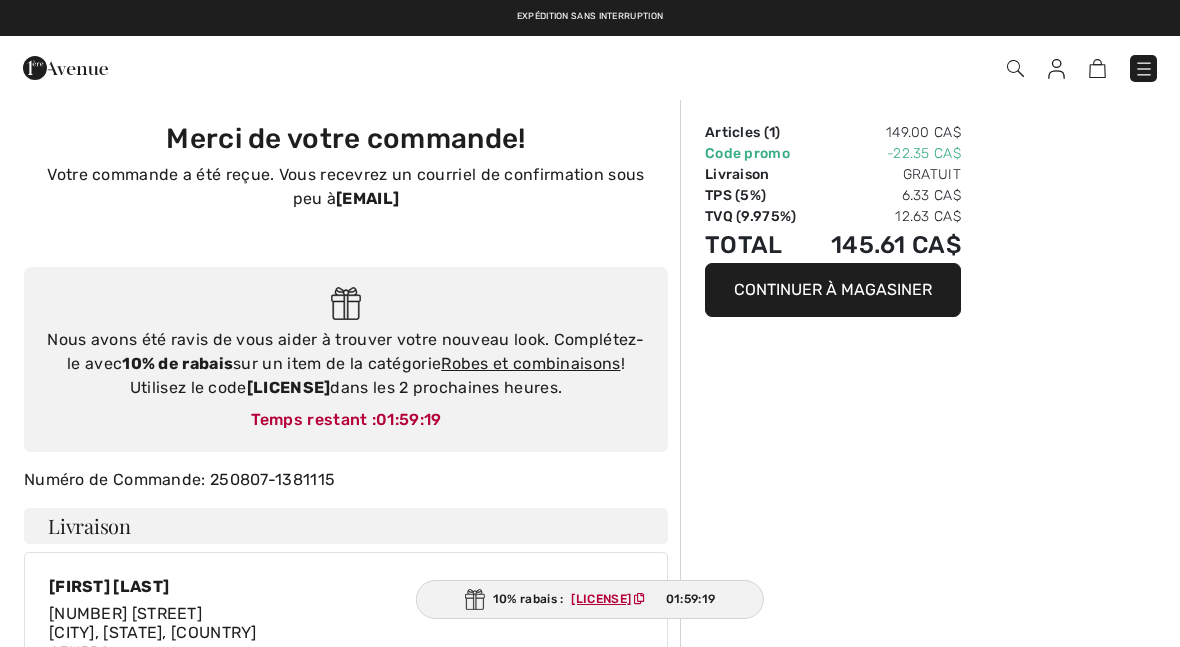 scroll, scrollTop: 0, scrollLeft: 0, axis: both 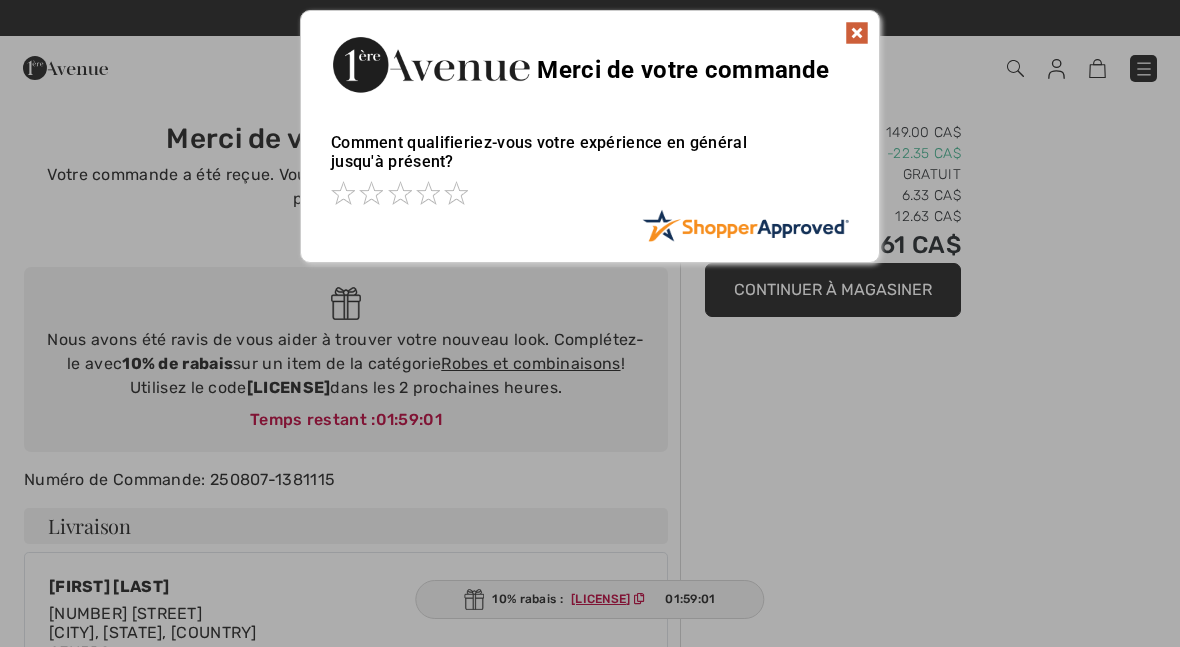click at bounding box center [857, 33] 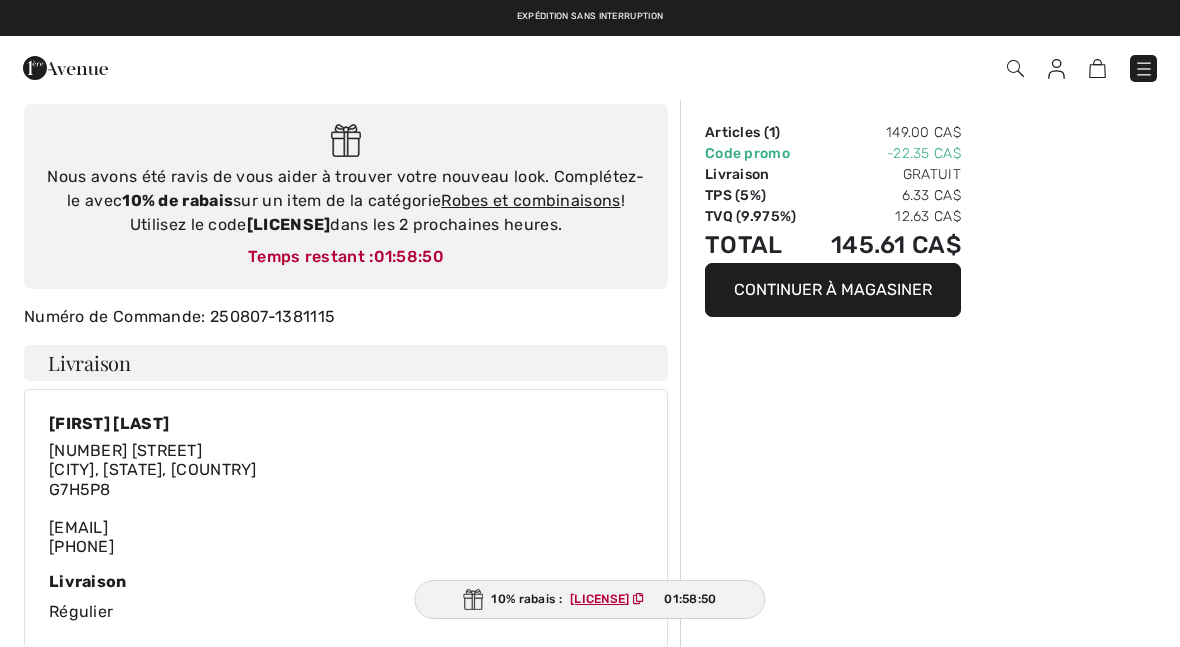scroll, scrollTop: 162, scrollLeft: 0, axis: vertical 